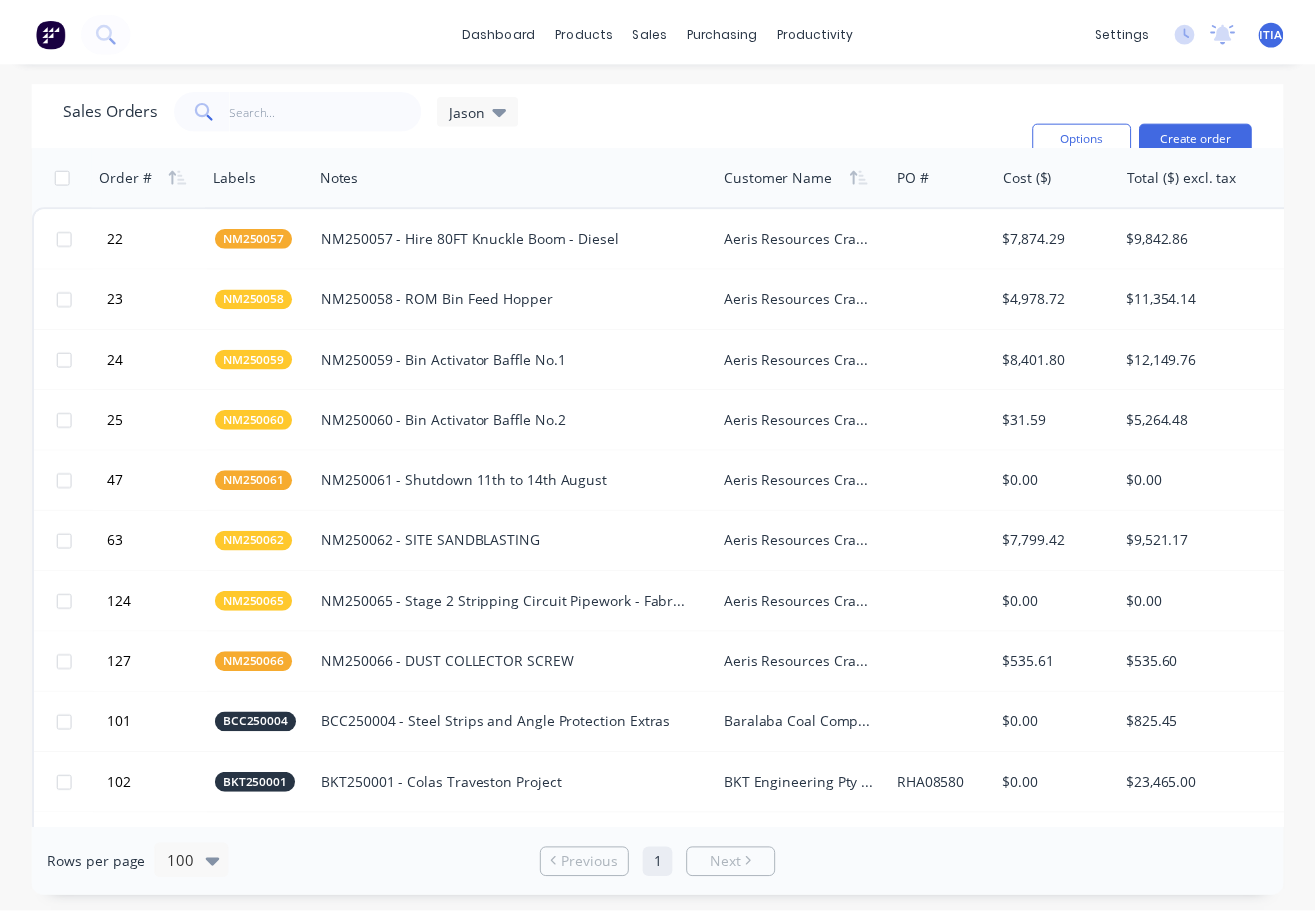 scroll, scrollTop: 0, scrollLeft: 0, axis: both 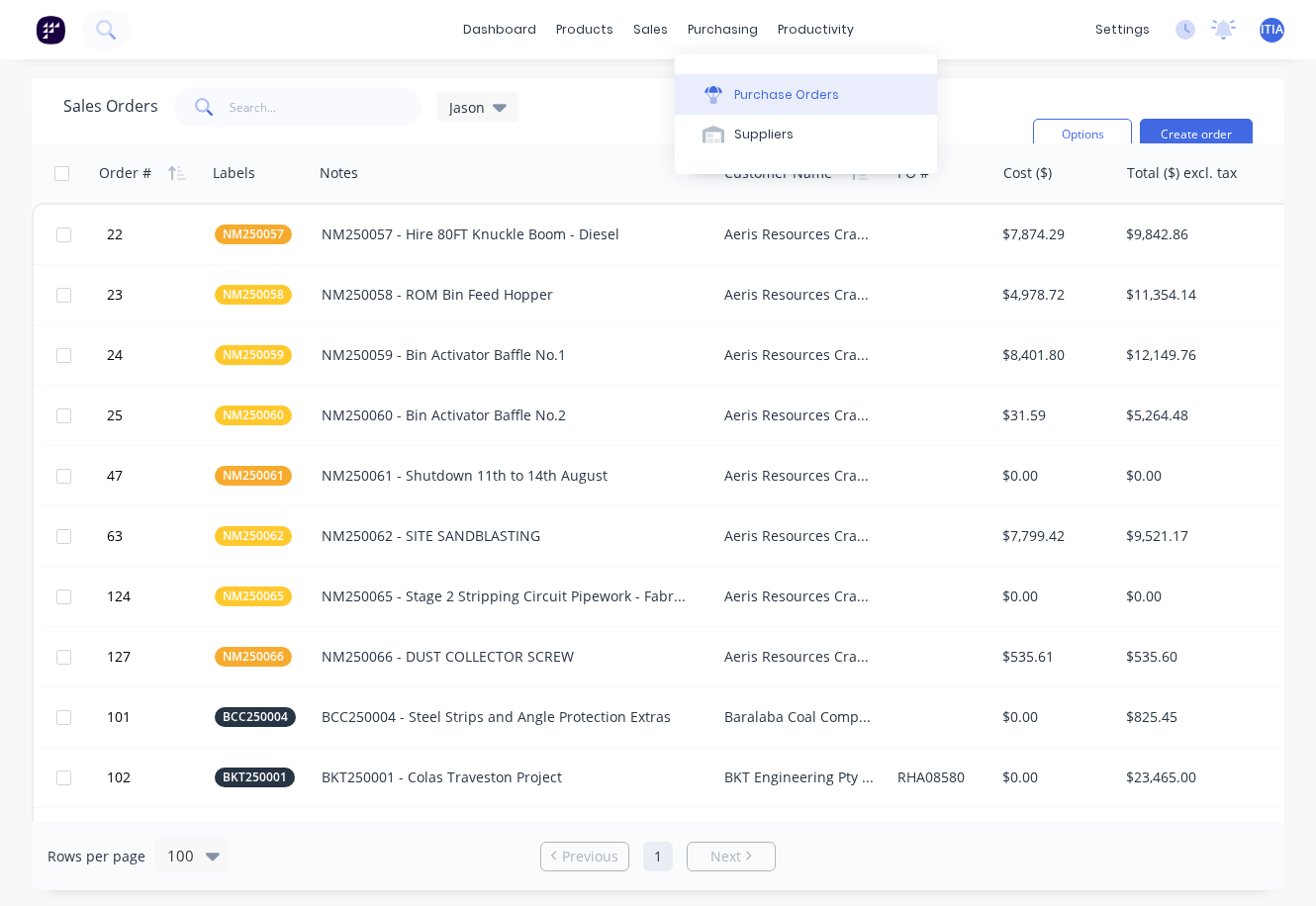 click on "Purchase Orders" at bounding box center [787, 95] 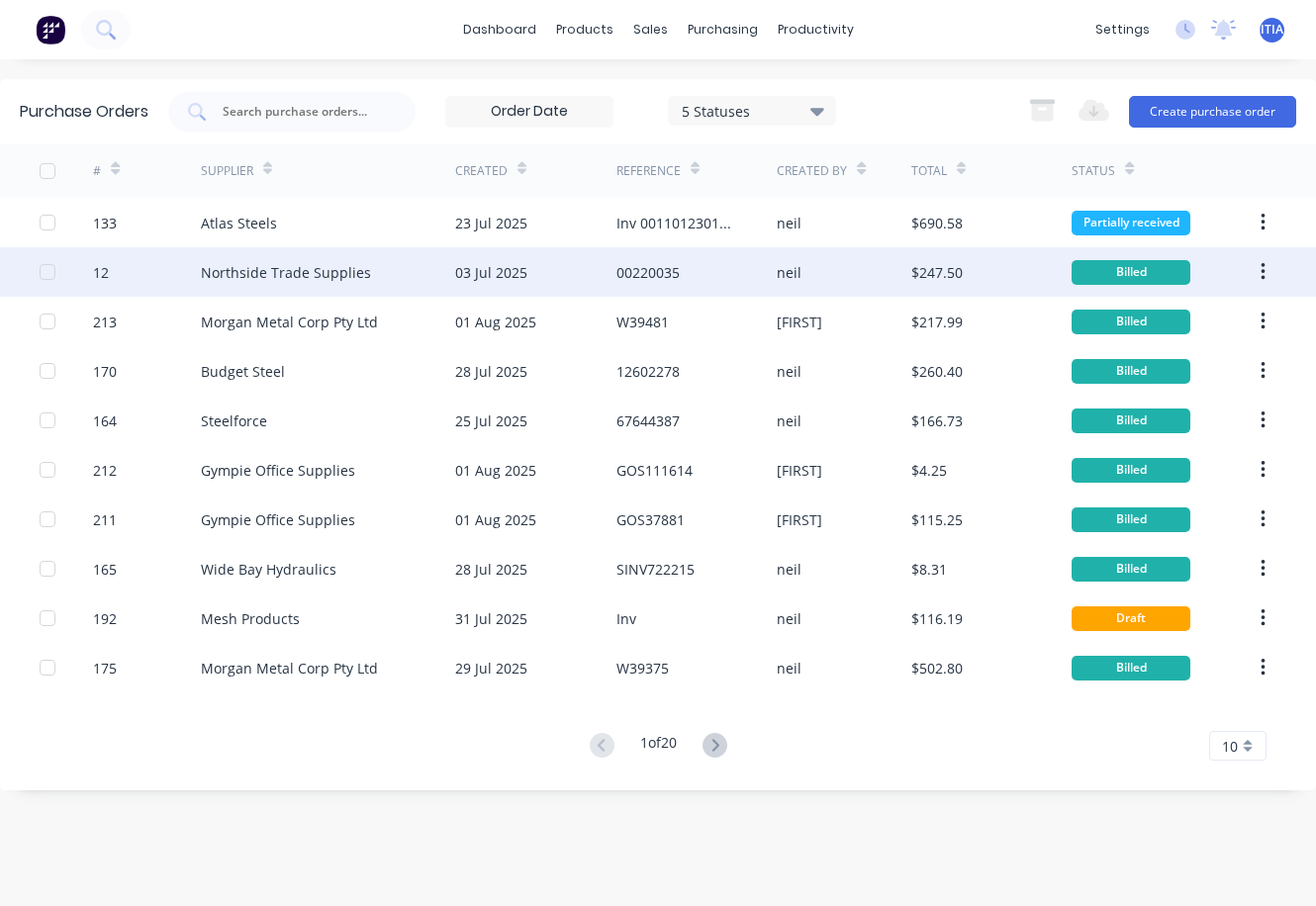 click on "00220035" at bounding box center [648, 272] 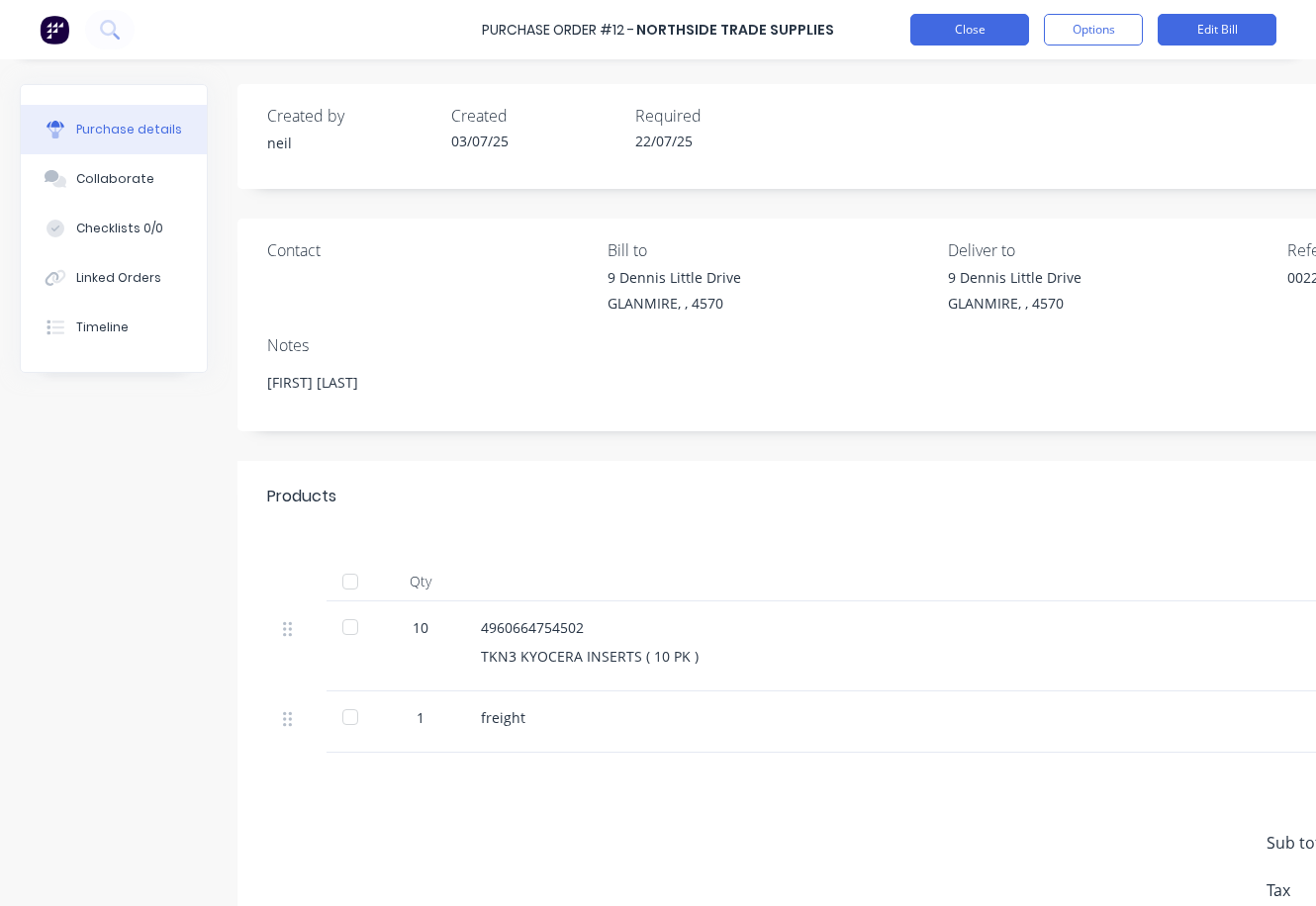click on "Close" at bounding box center (970, 30) 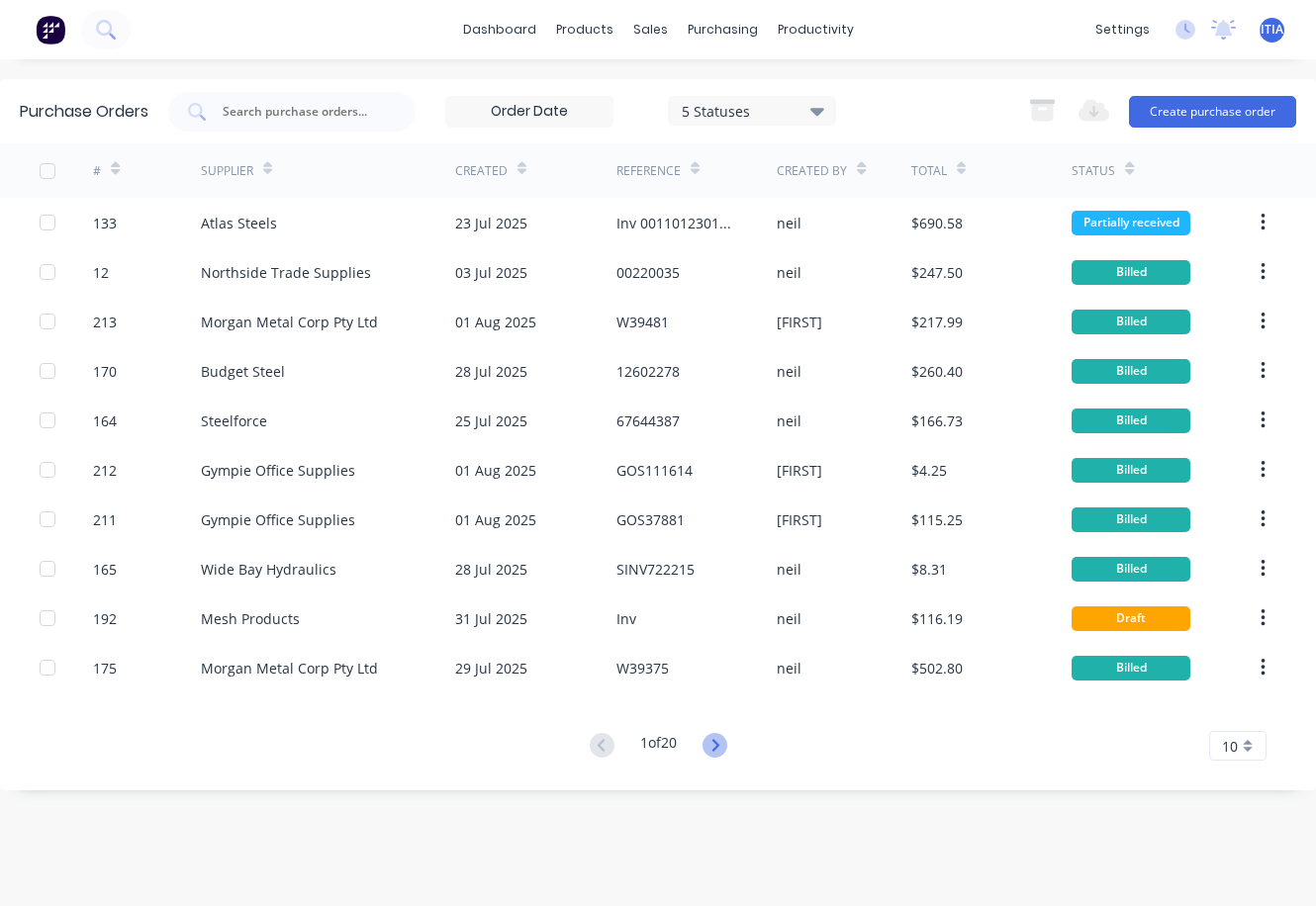 click 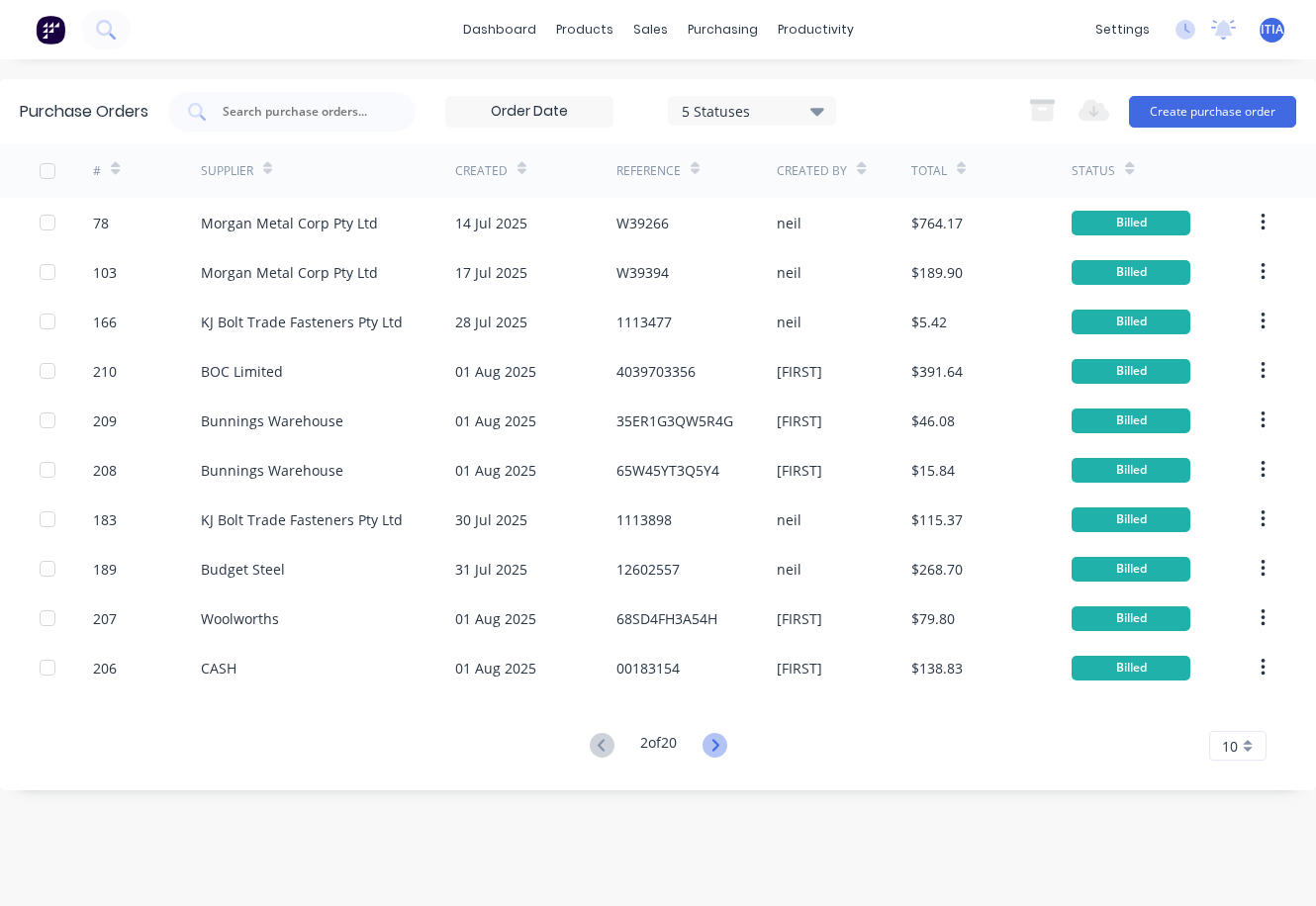click 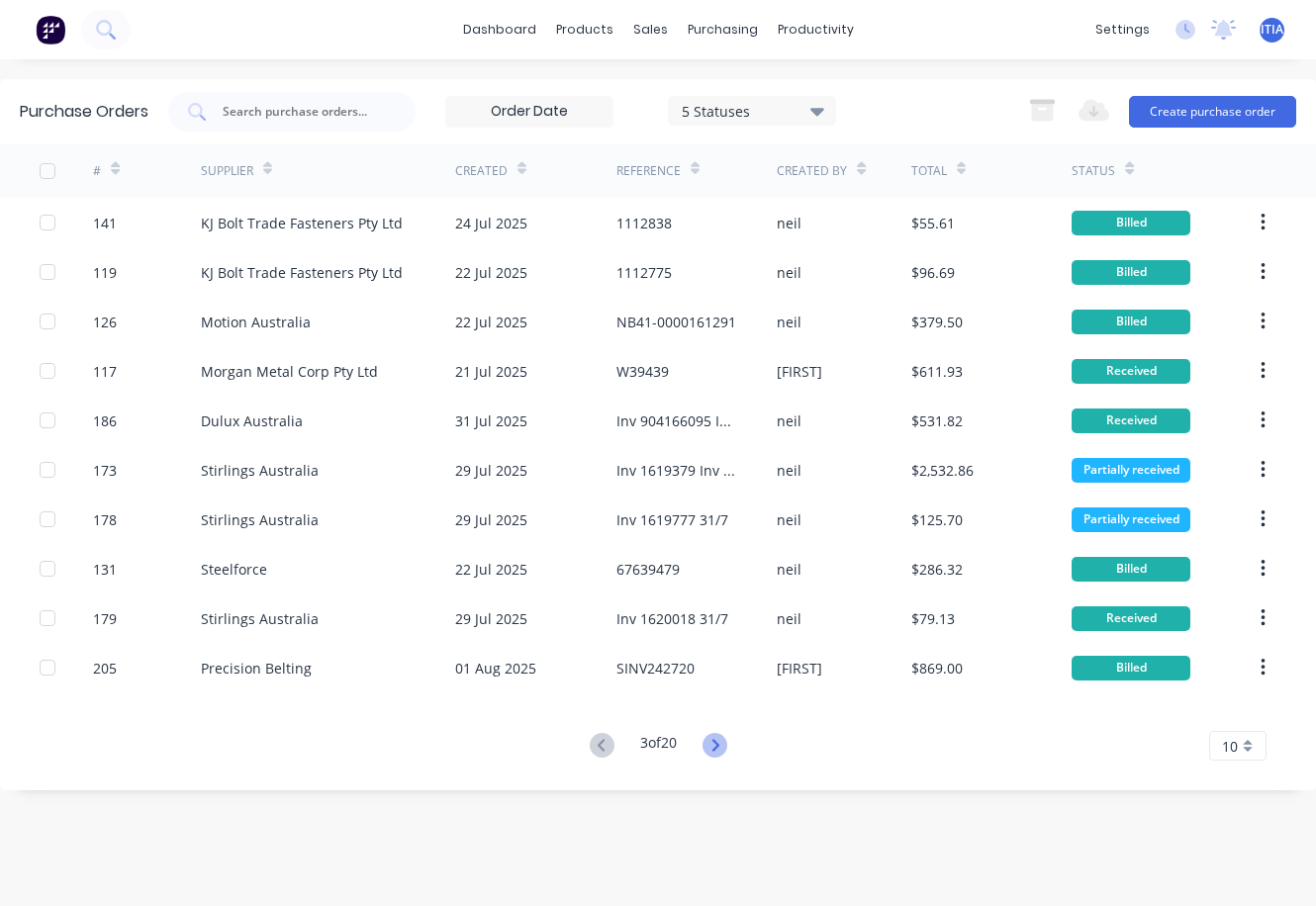 click 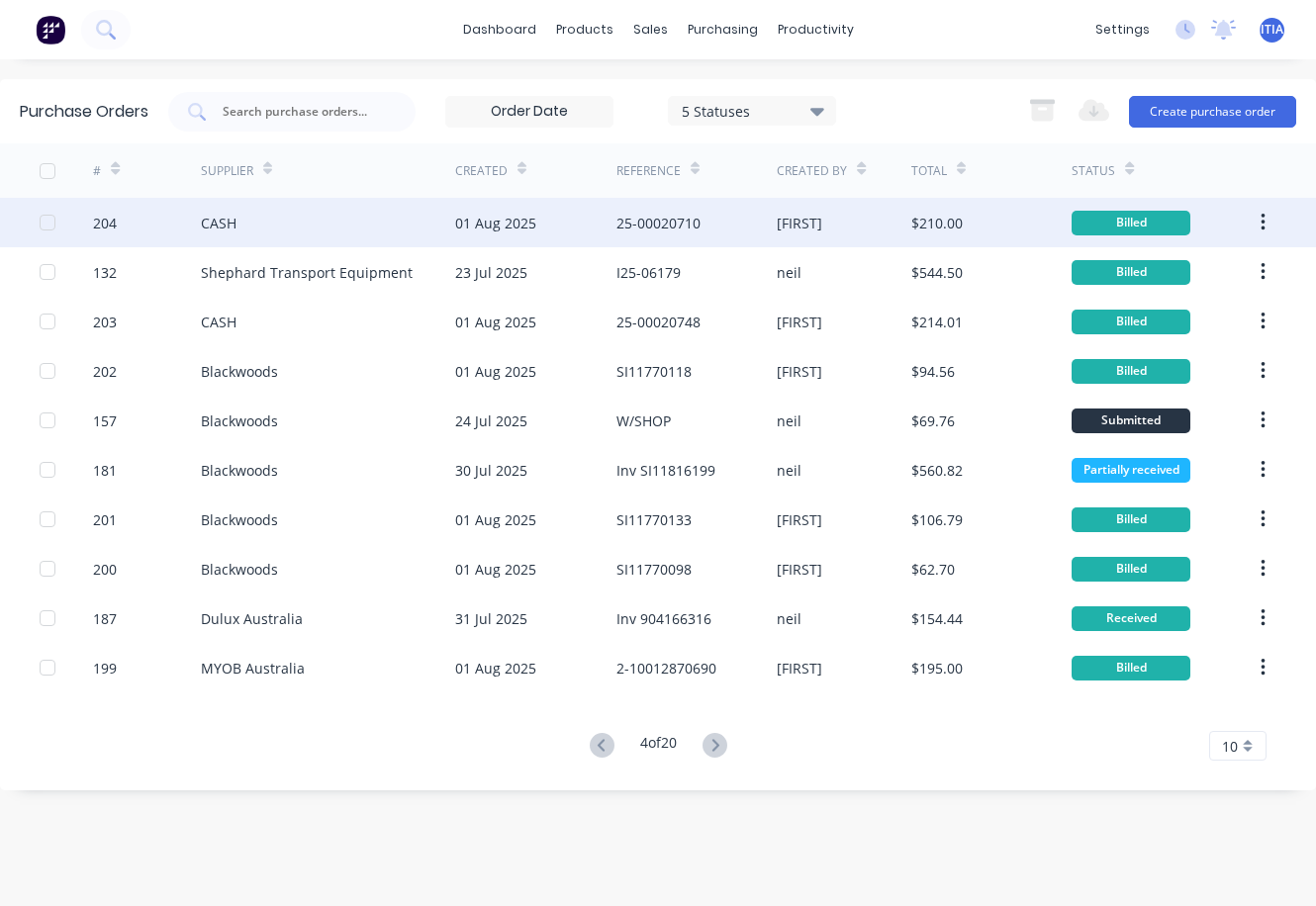 click on "25-00020710" at bounding box center (658, 223) 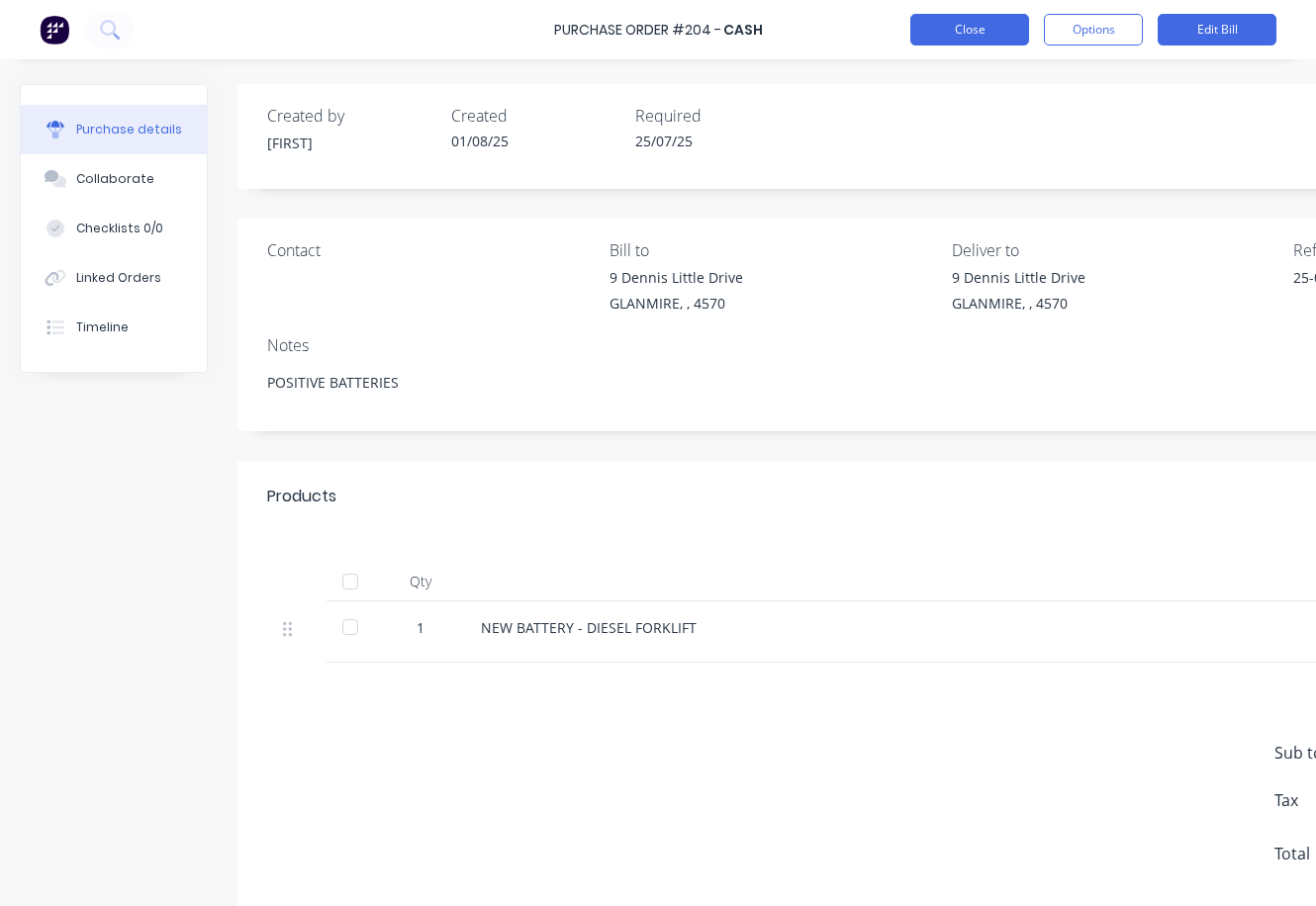 click on "Close" at bounding box center [970, 30] 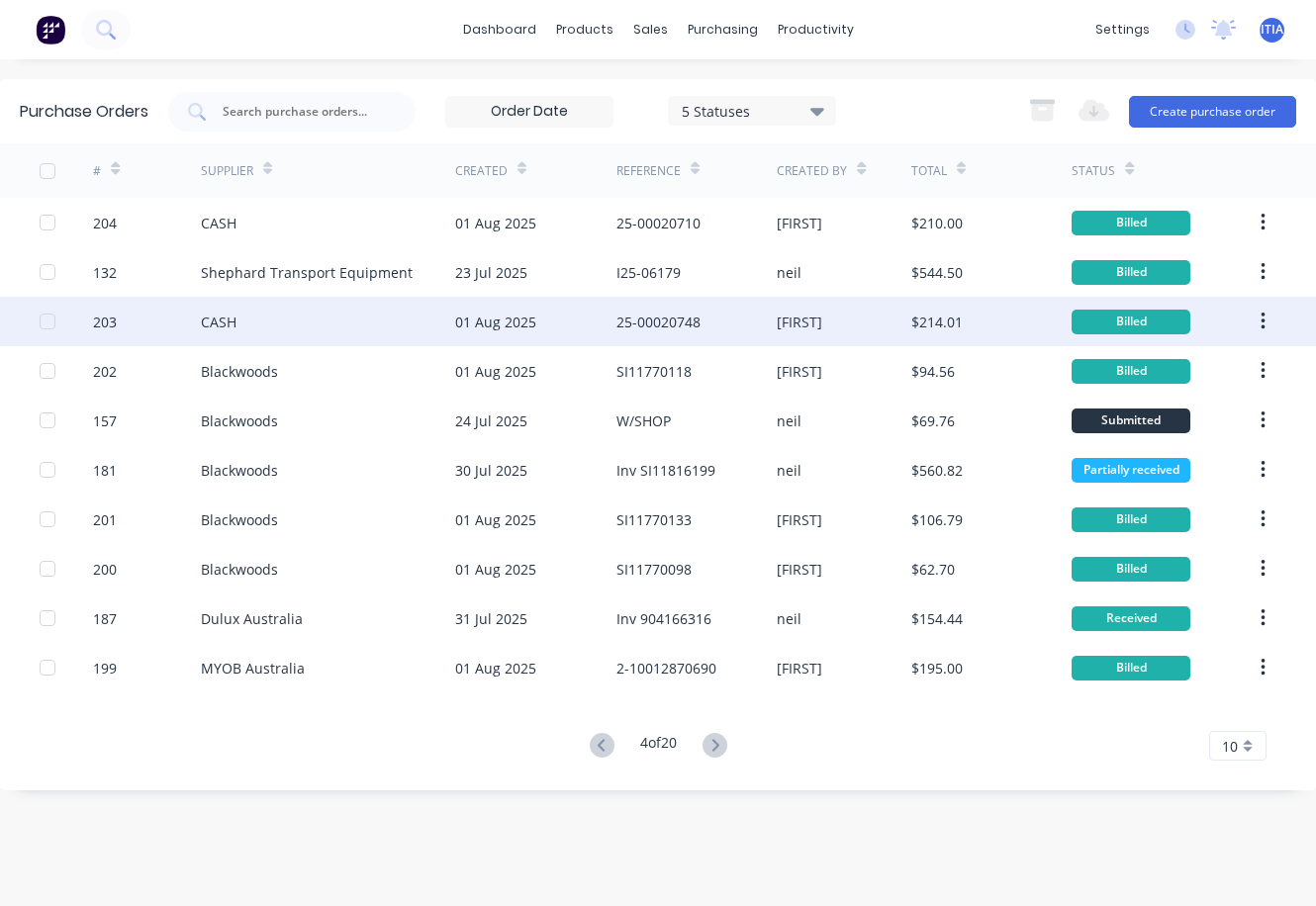 click on "[FIRST]" at bounding box center [799, 321] 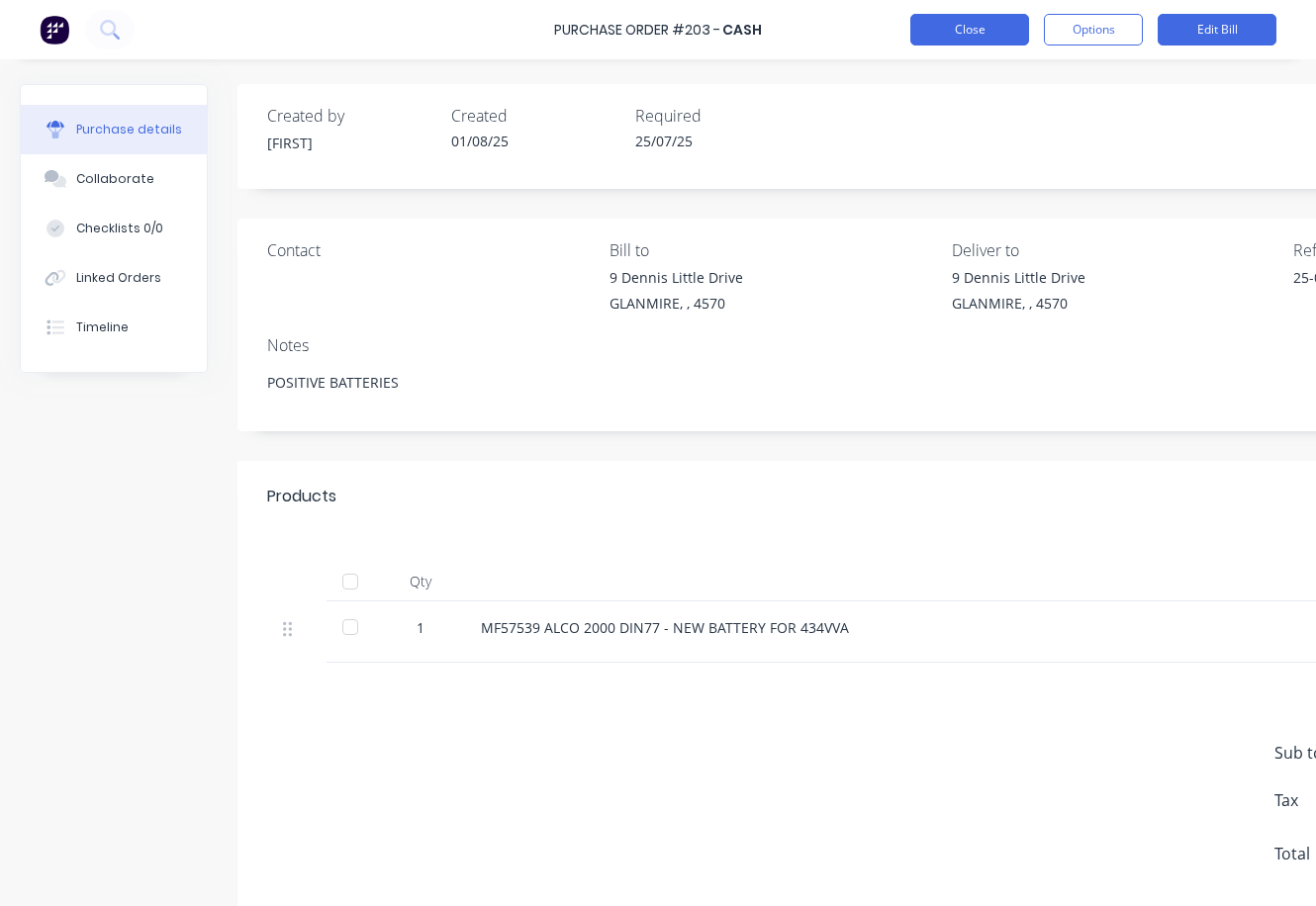 click on "Close" at bounding box center (970, 30) 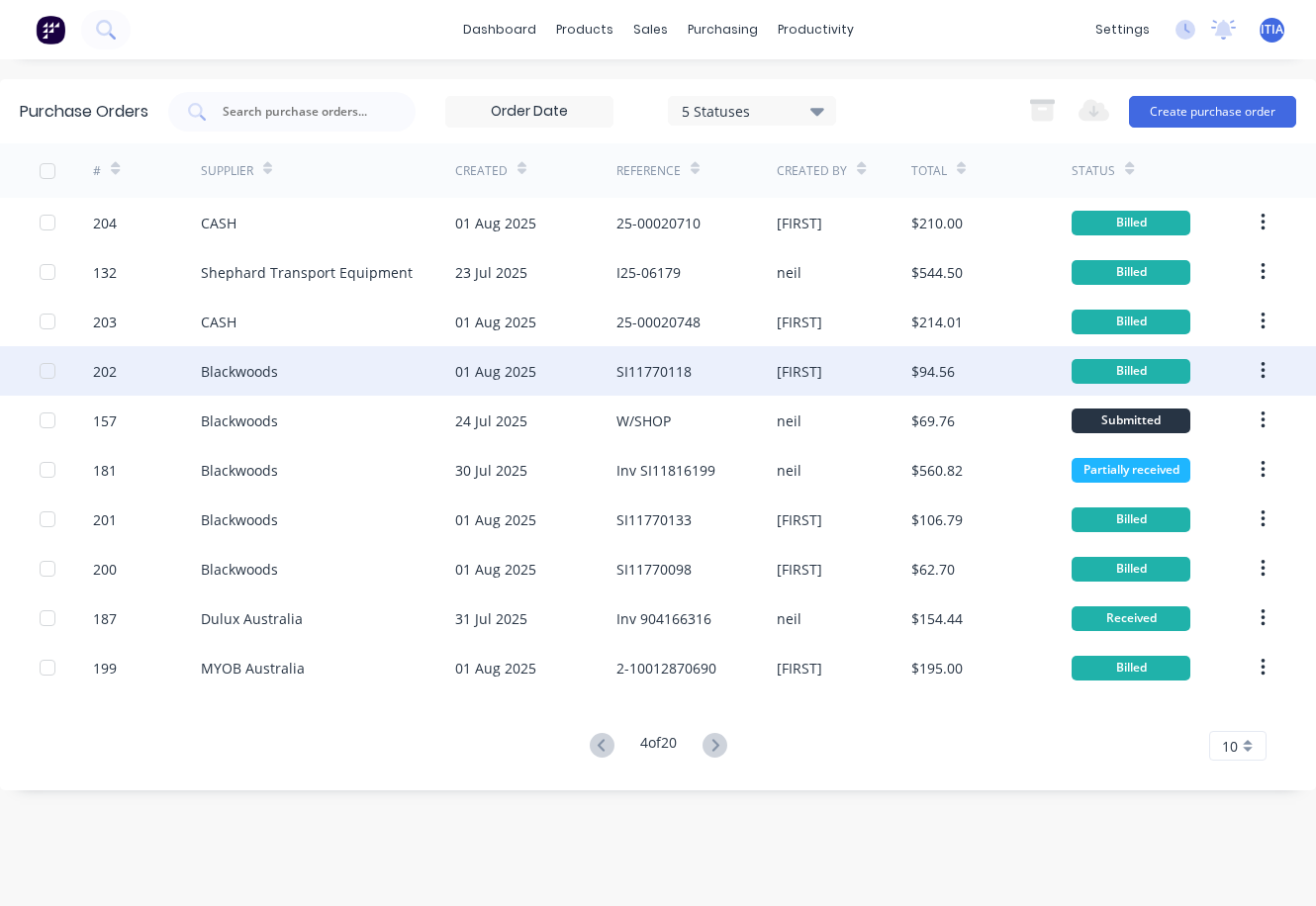 click on "[FIRST]" at bounding box center [799, 371] 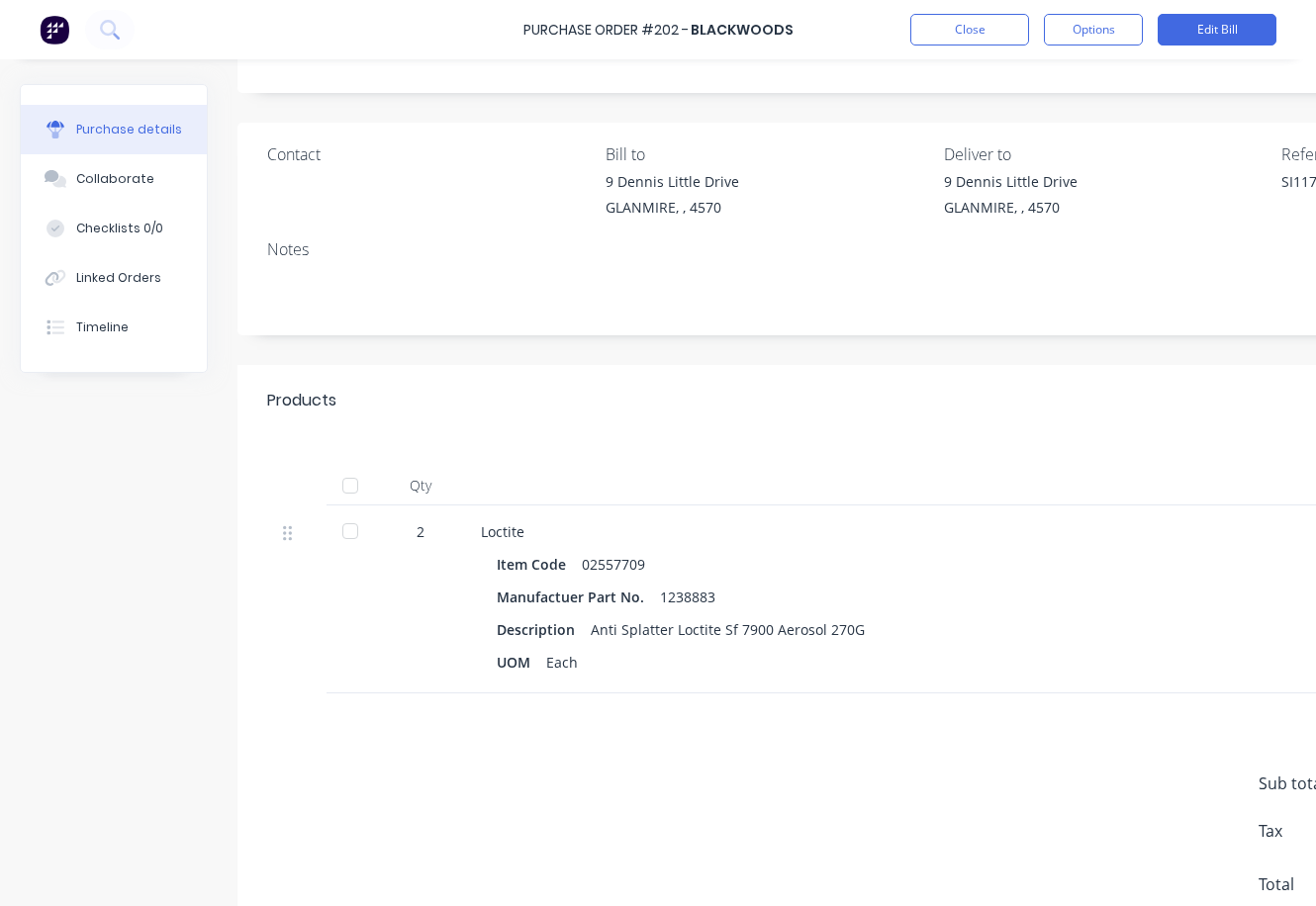 scroll, scrollTop: 99, scrollLeft: 0, axis: vertical 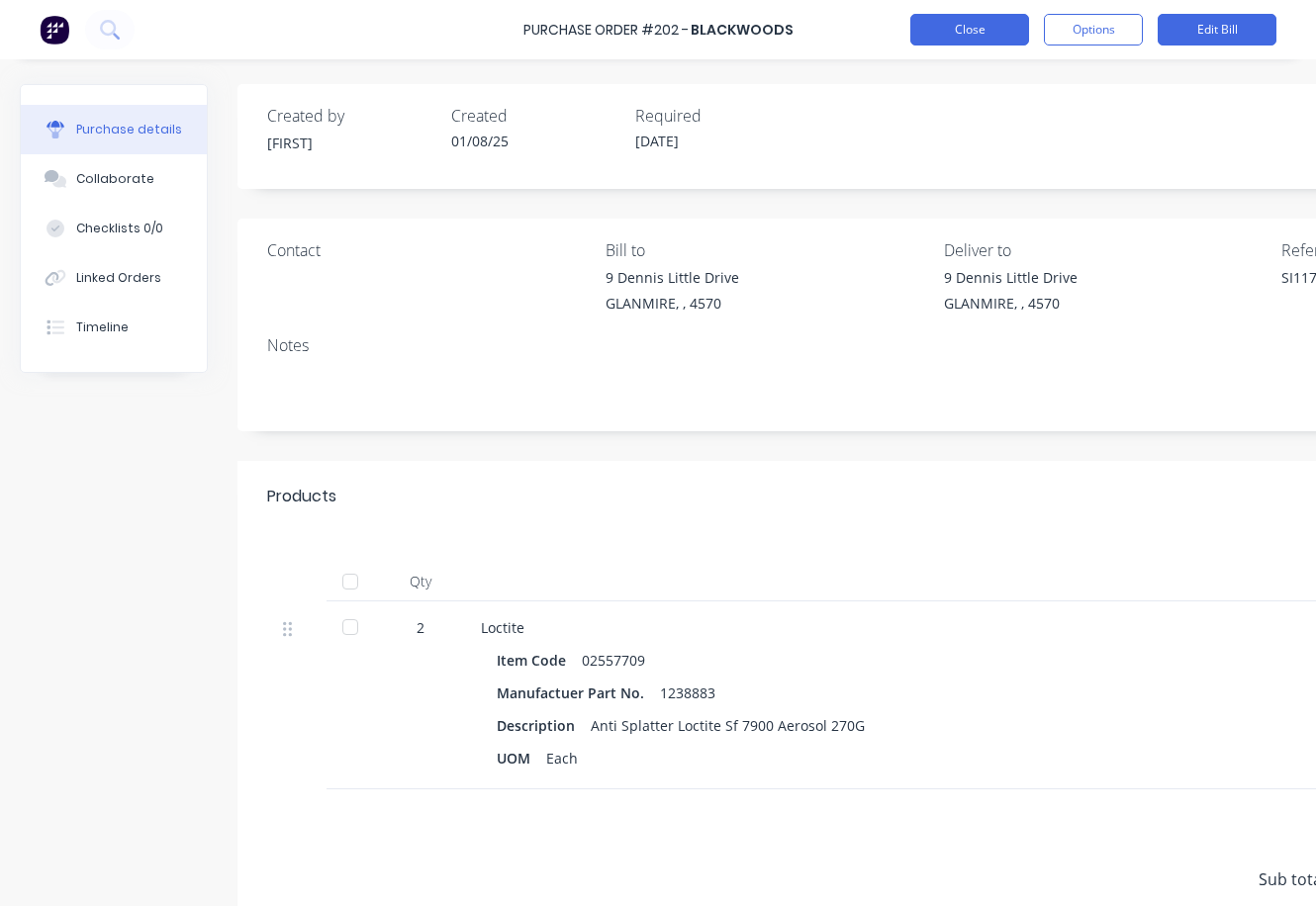 click on "Close" at bounding box center (970, 30) 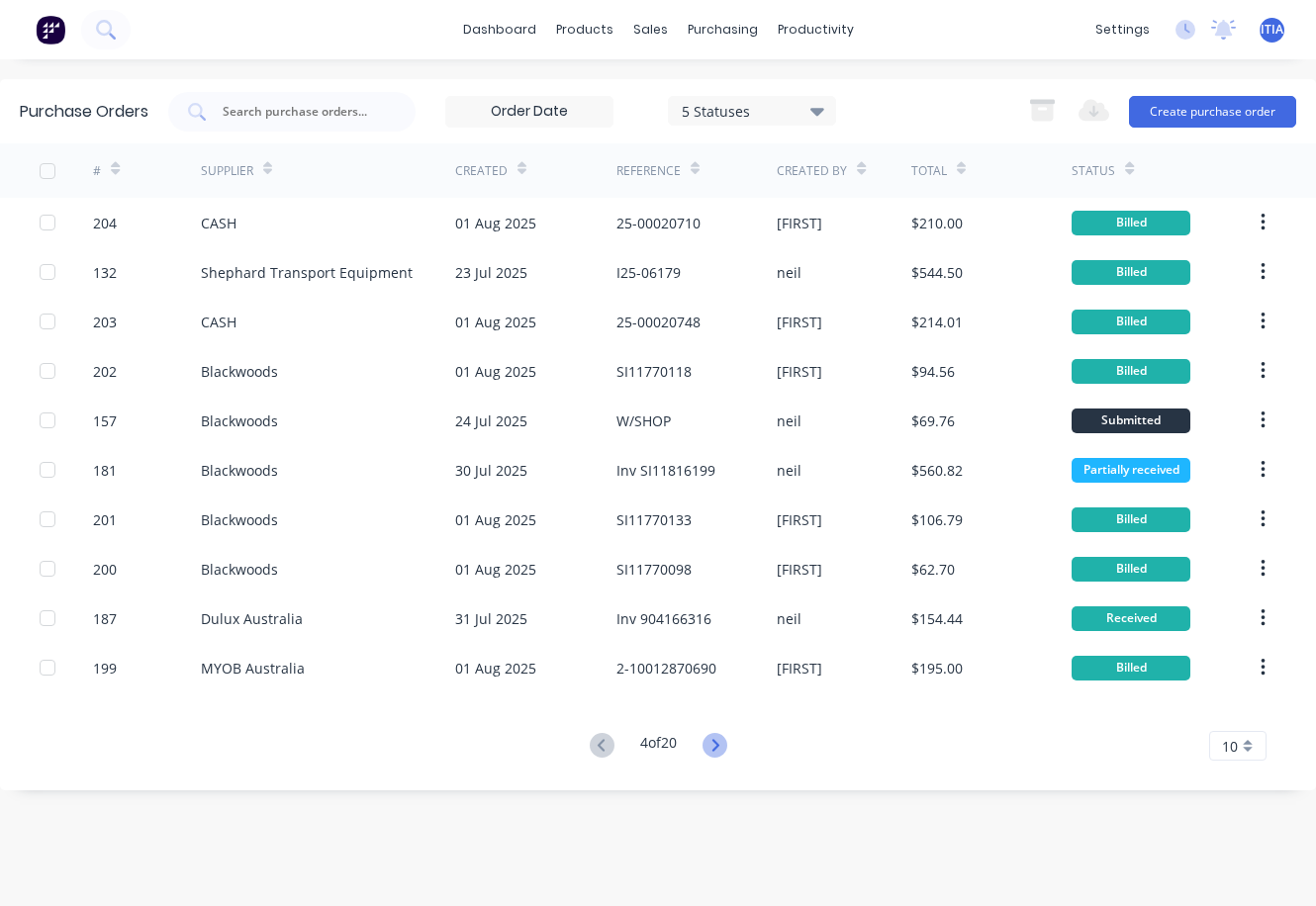 click 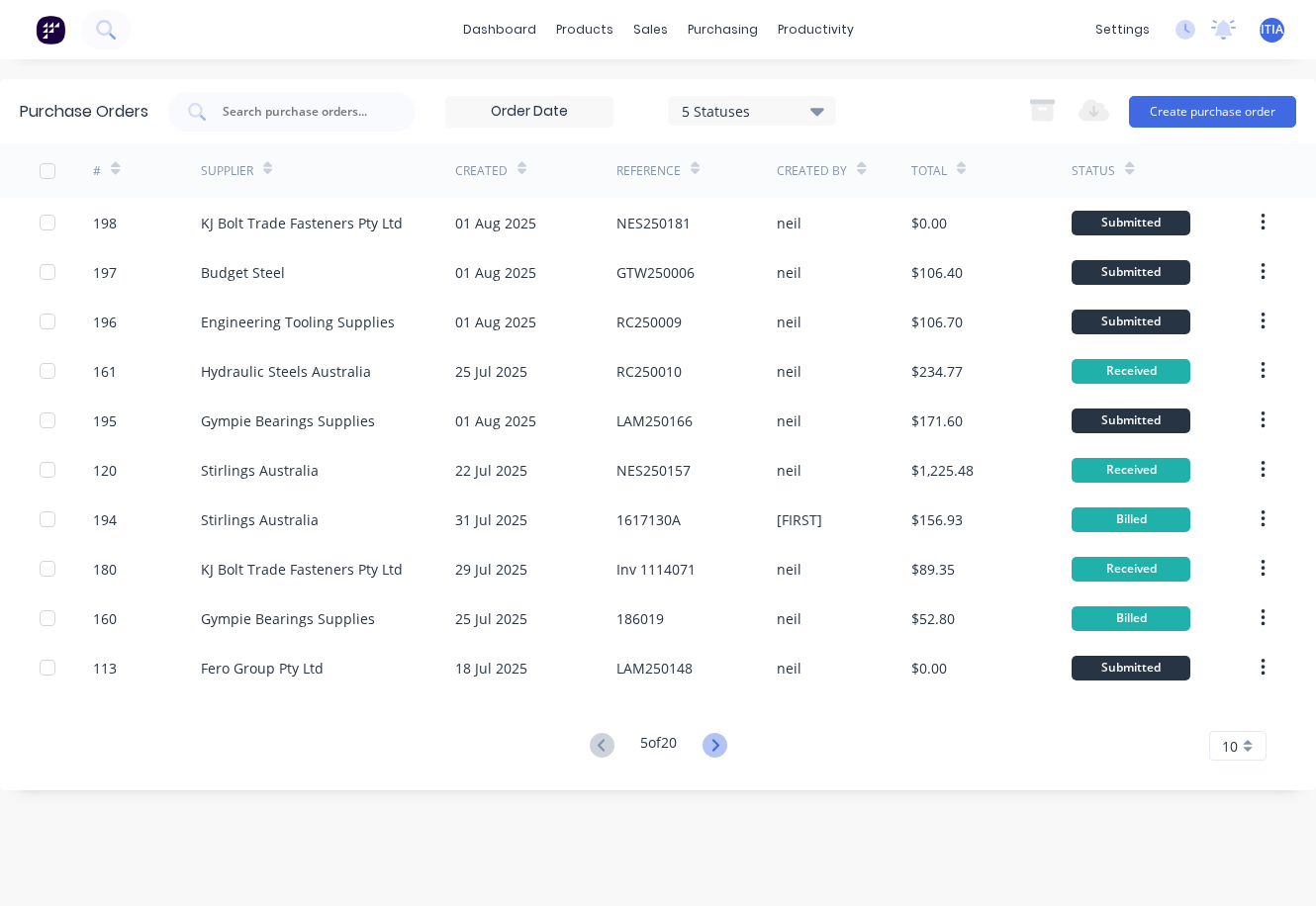 click 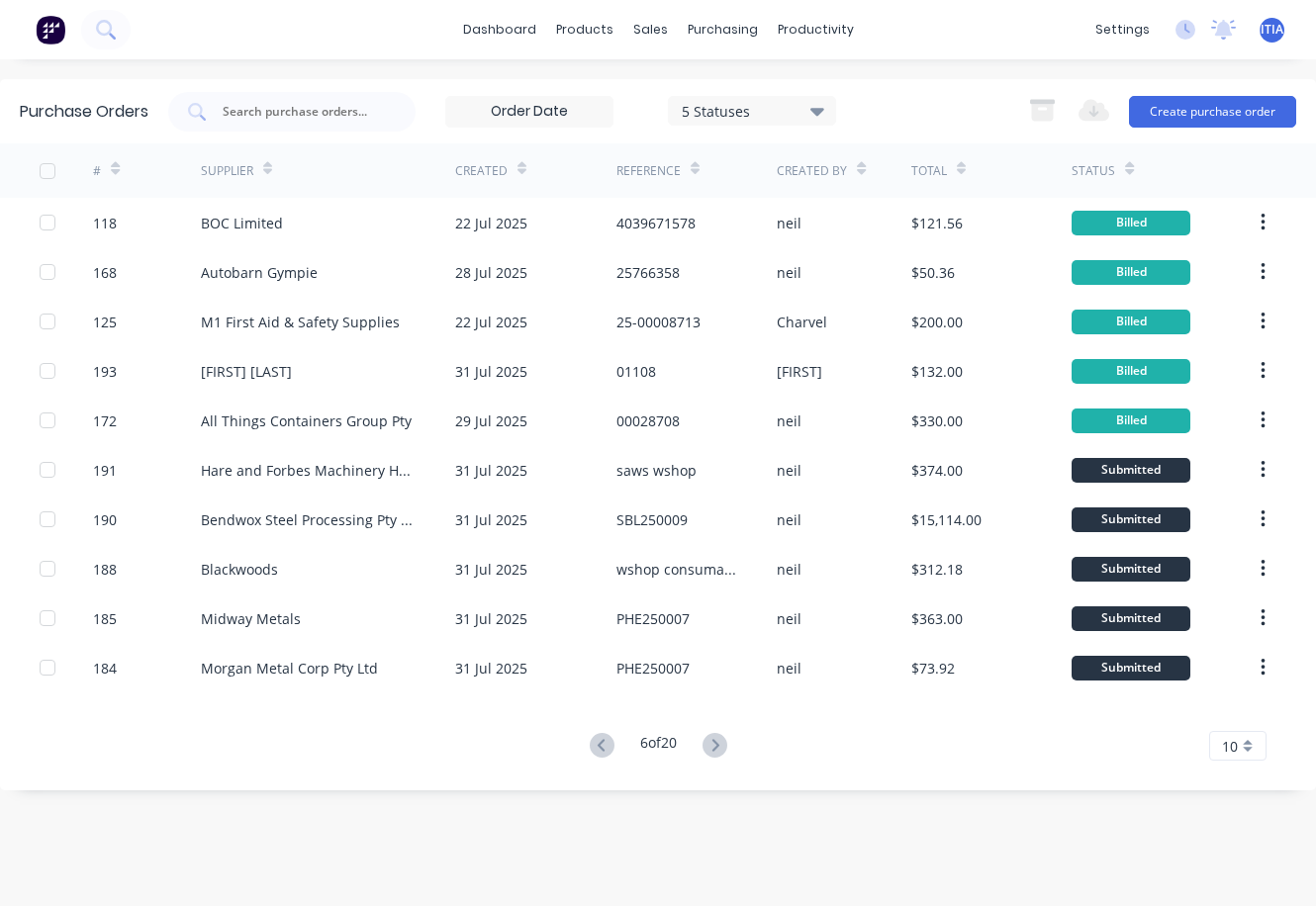 click 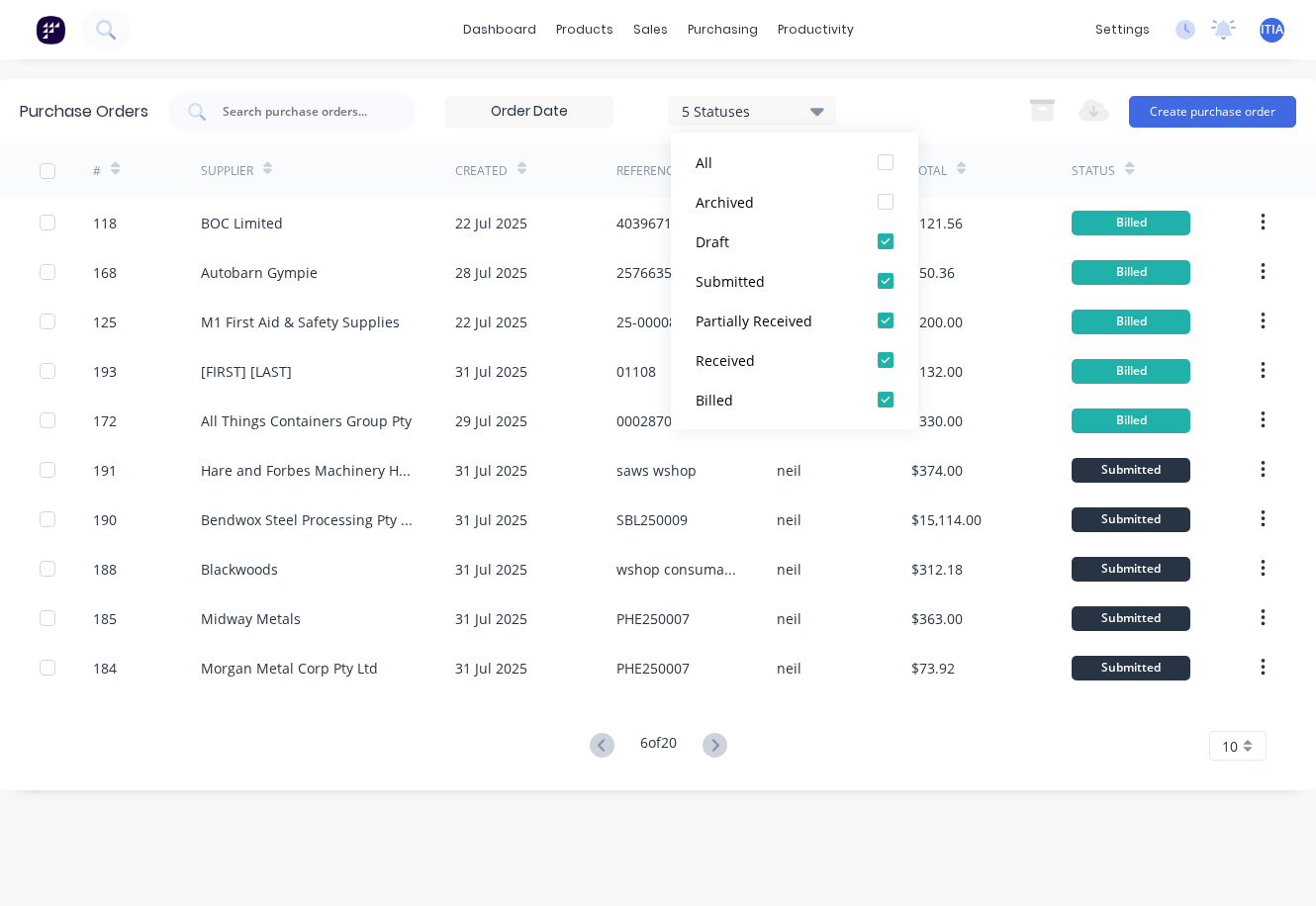 click on "5 Statuses 5 Statuses Export to Excel (XLSX) Create purchase order" at bounding box center (732, 112) 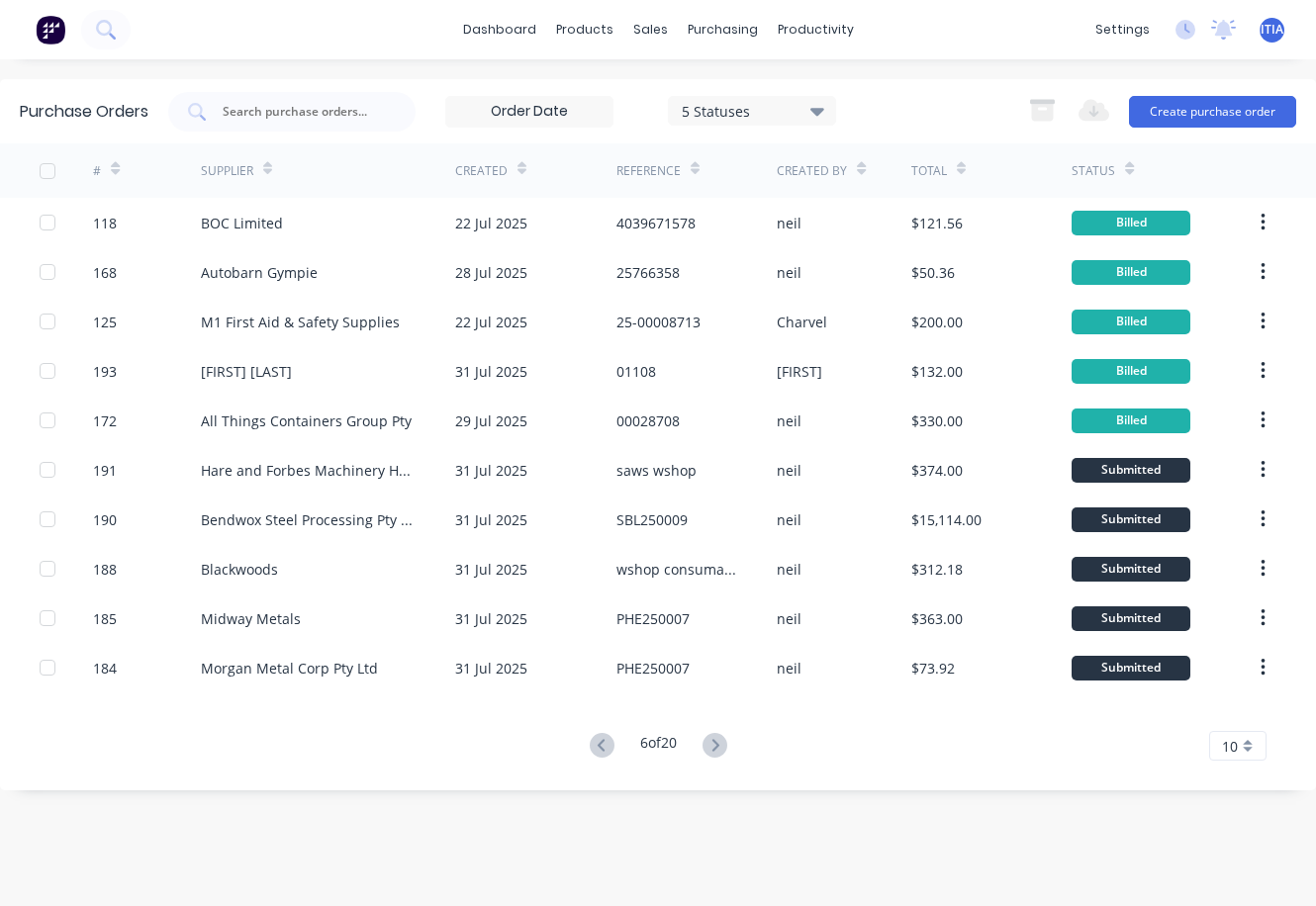 click at bounding box center [529, 112] 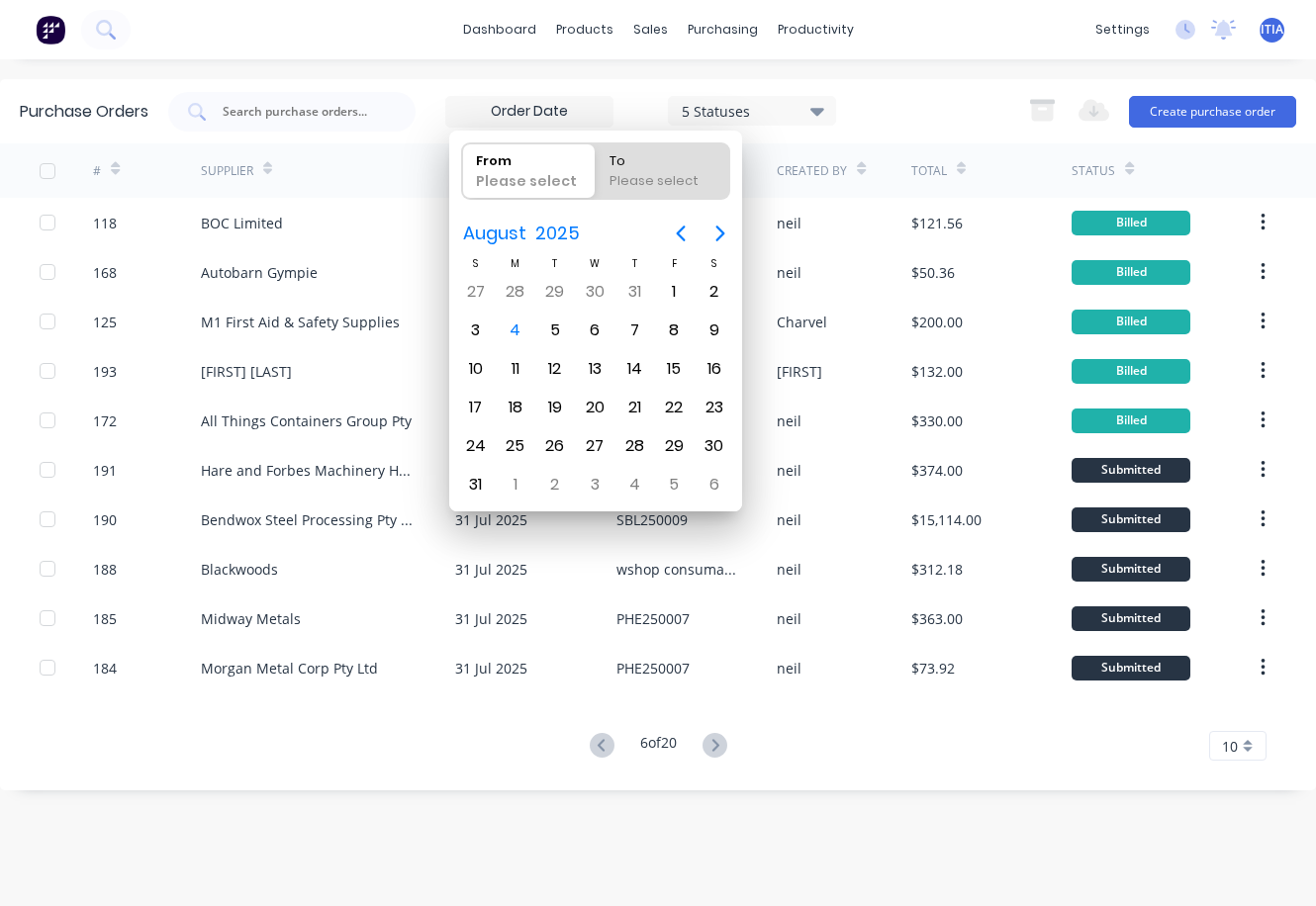 click on "5 Statuses 5 Statuses Export to Excel (XLSX) Create purchase order" at bounding box center (732, 112) 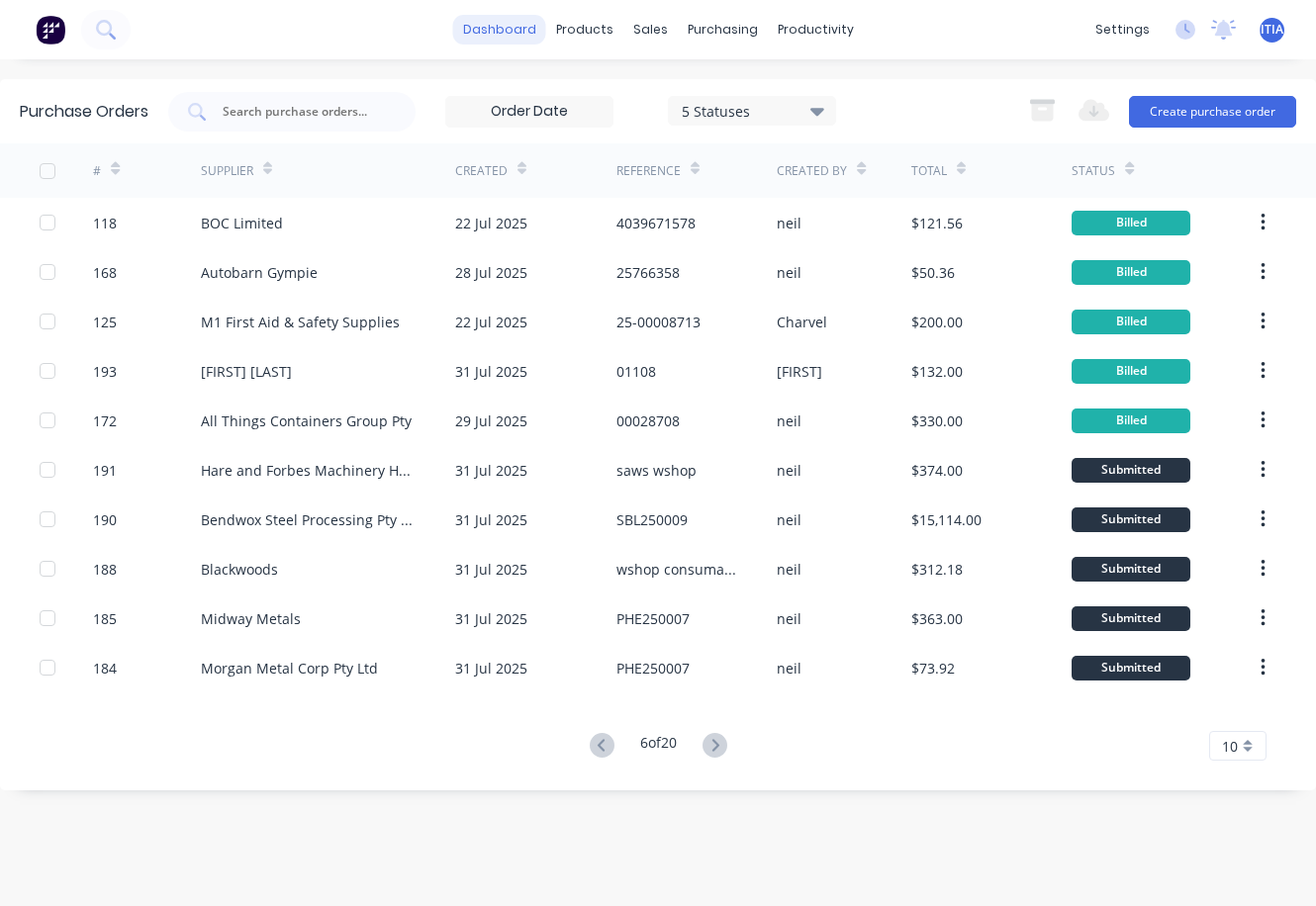 click on "dashboard" at bounding box center [500, 30] 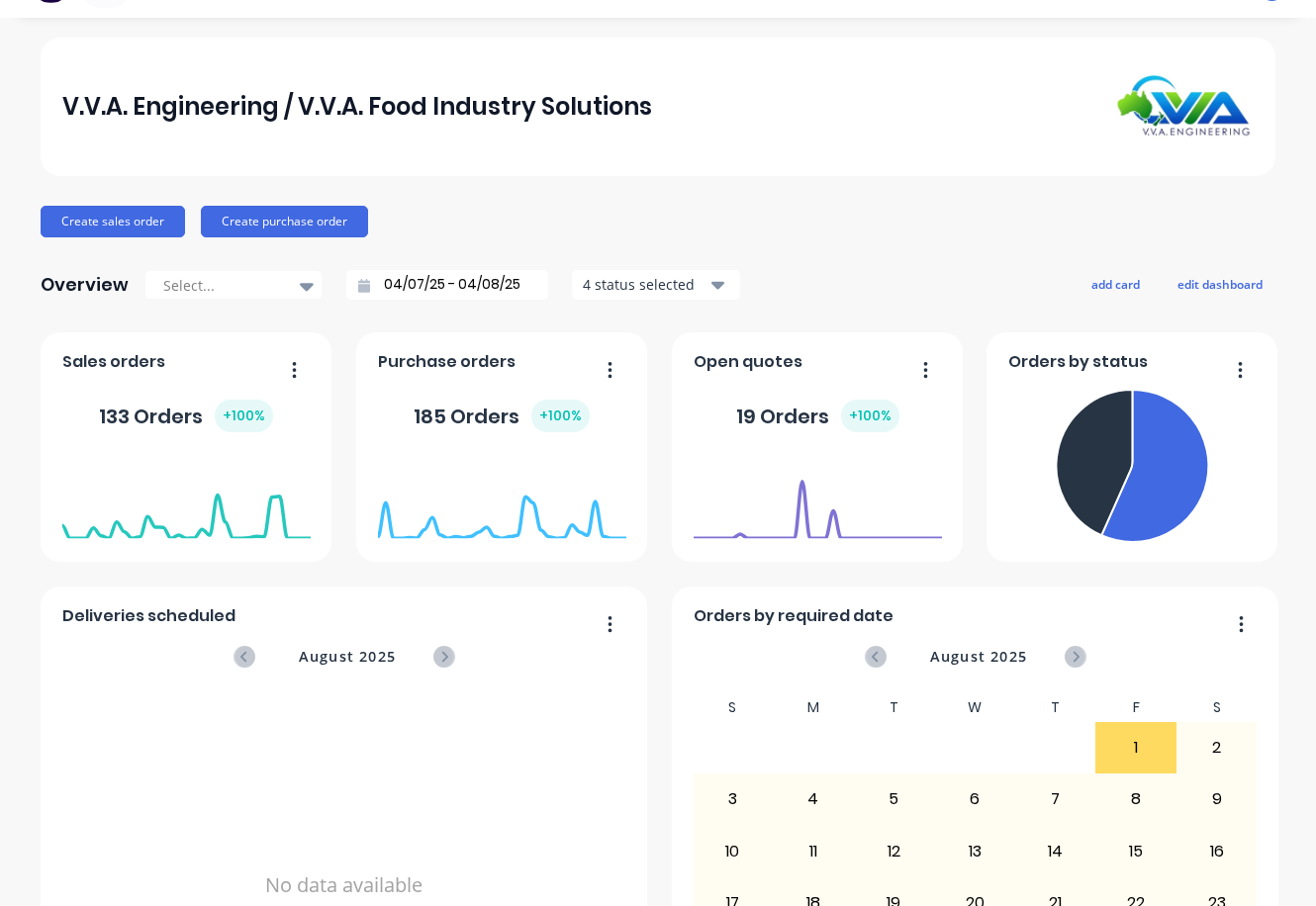 scroll, scrollTop: 0, scrollLeft: 0, axis: both 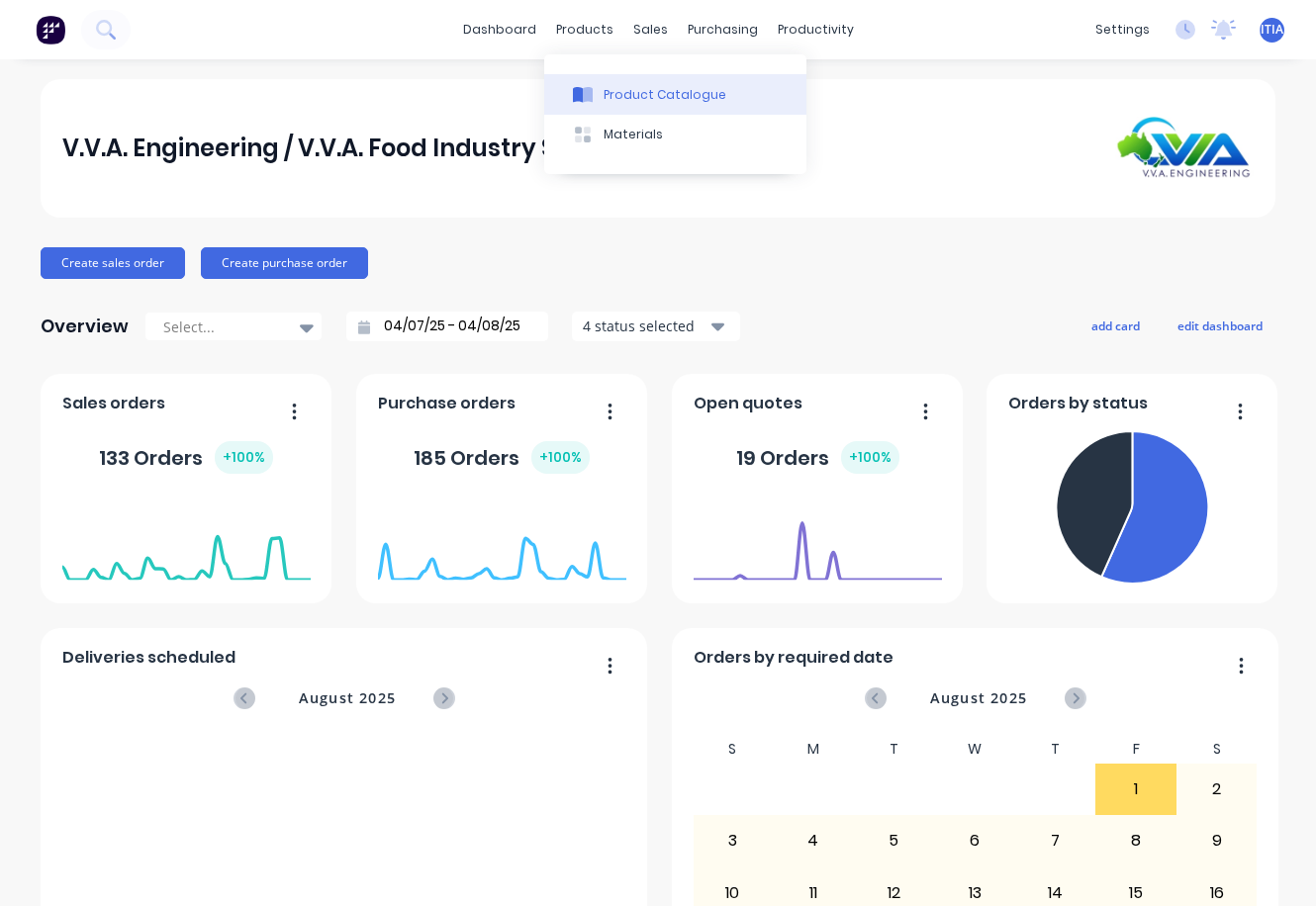 click on "Product Catalogue" at bounding box center (665, 95) 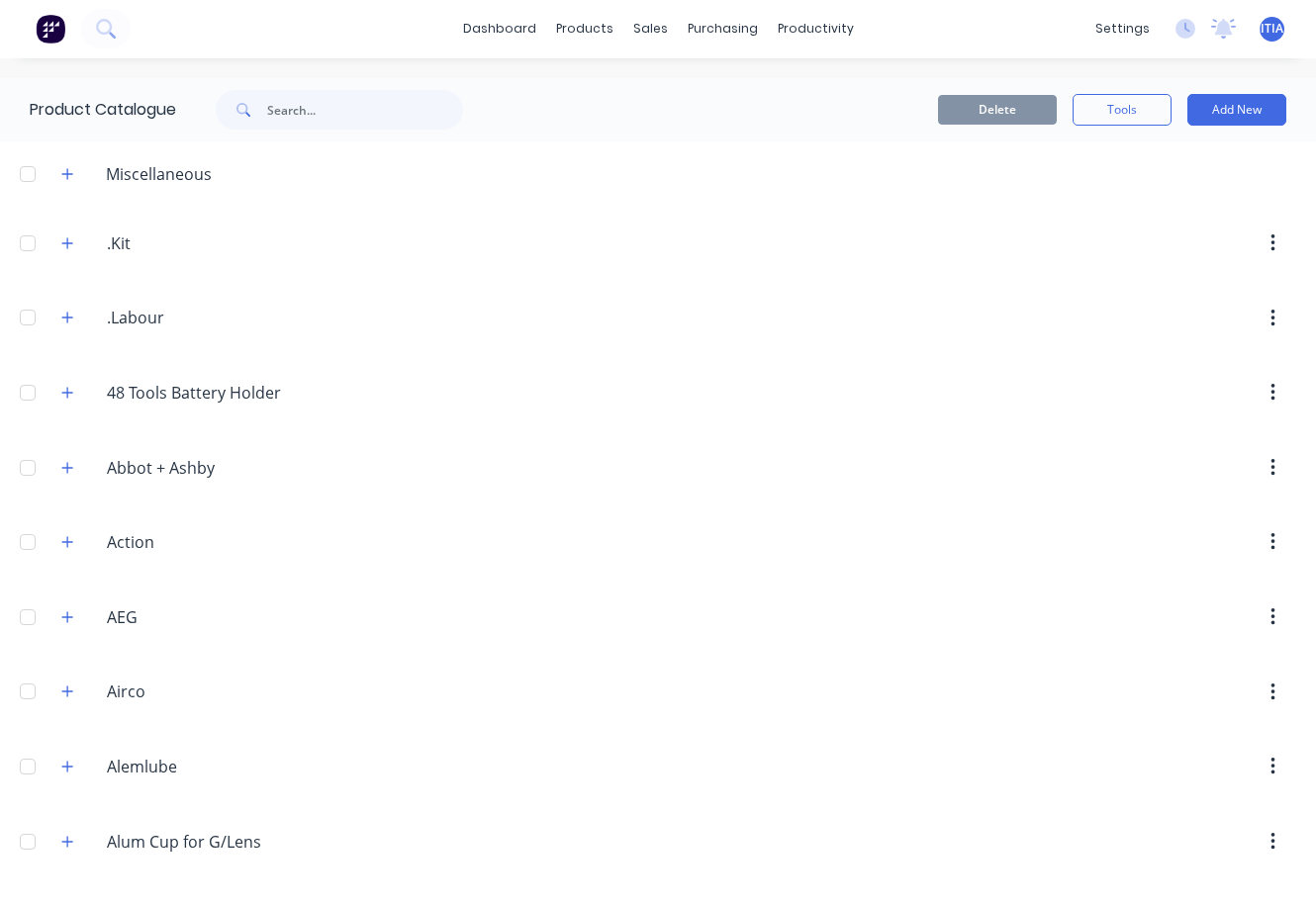 scroll, scrollTop: 0, scrollLeft: 0, axis: both 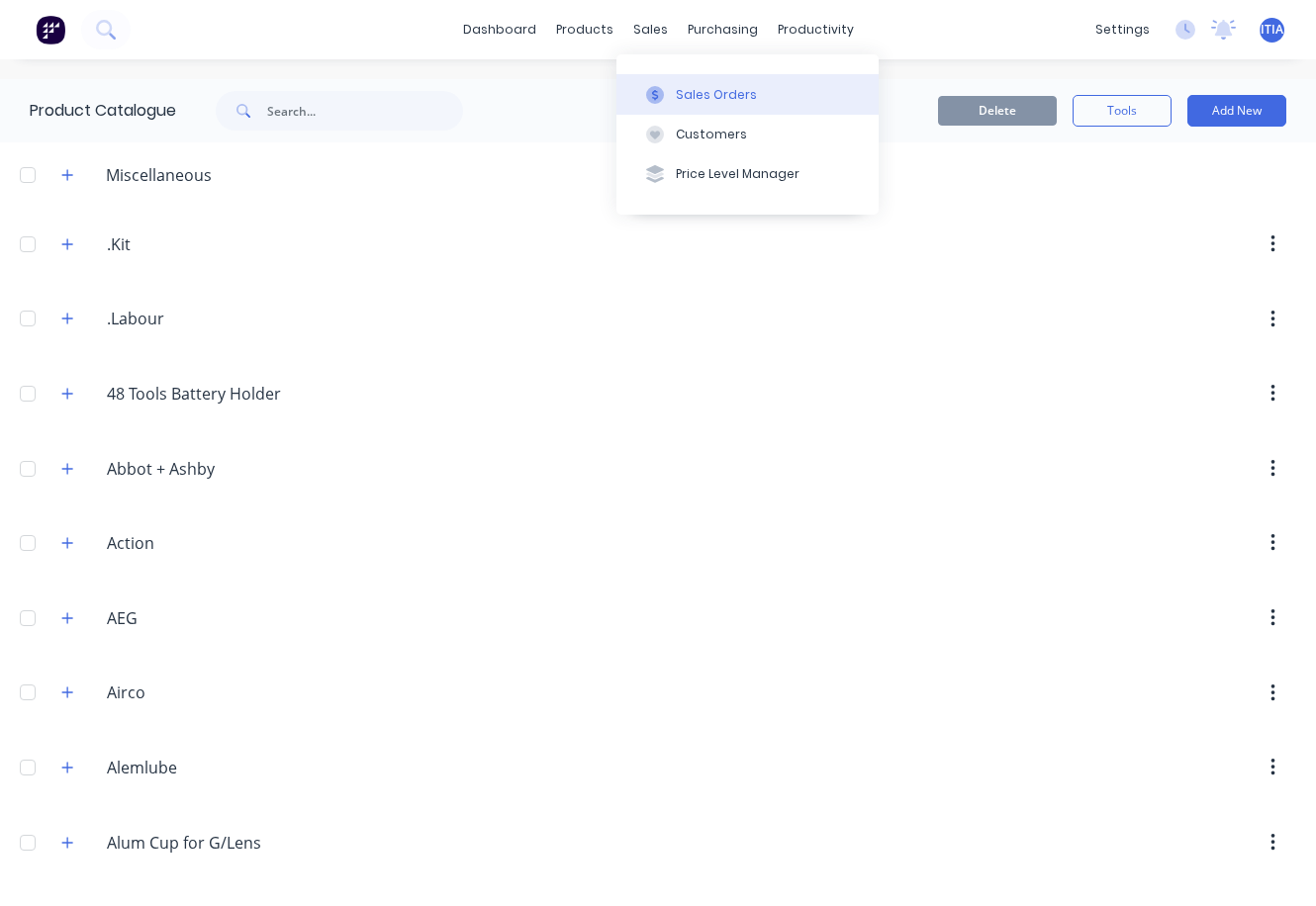 click on "Sales Orders" at bounding box center [716, 95] 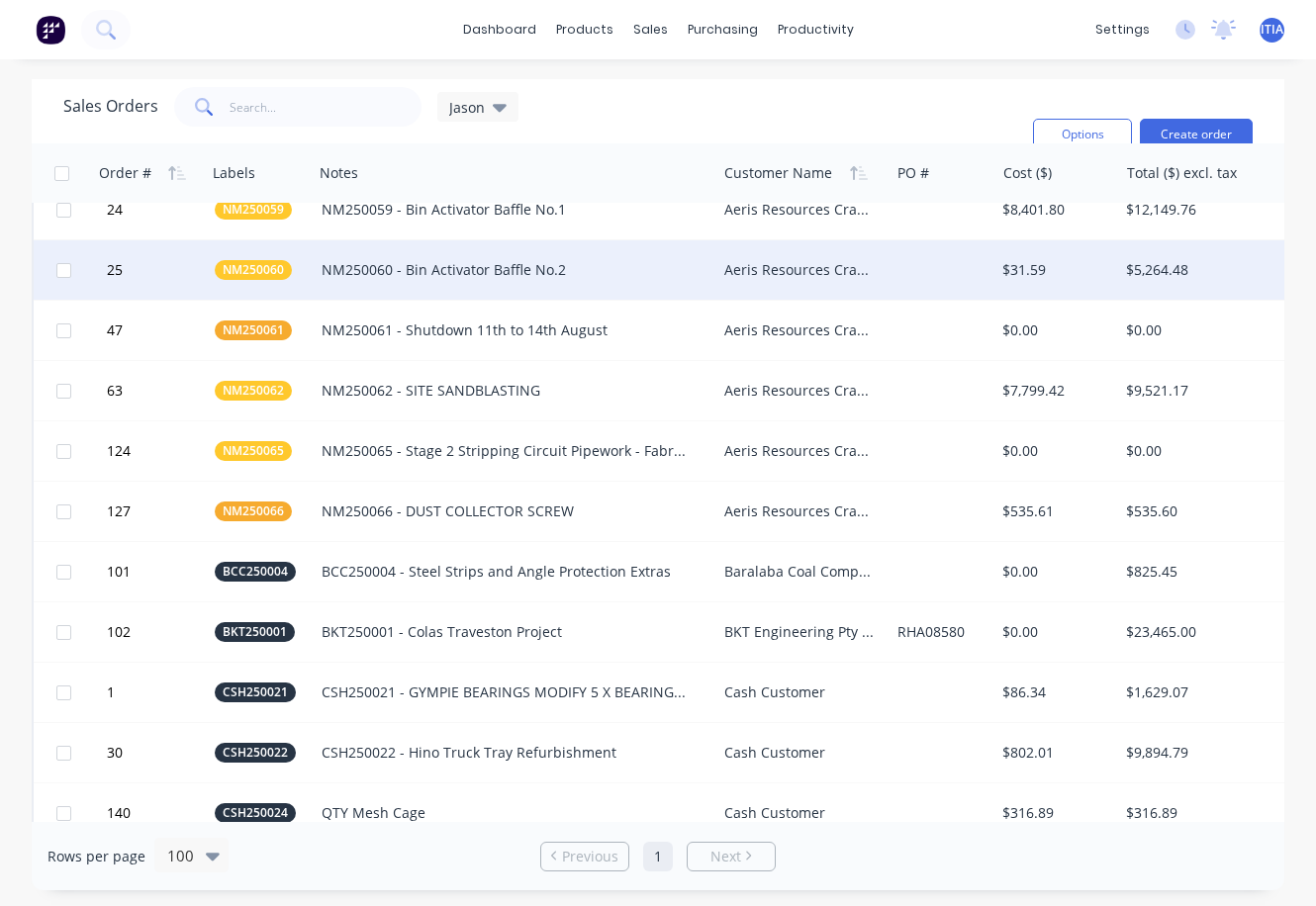 scroll, scrollTop: 198, scrollLeft: 0, axis: vertical 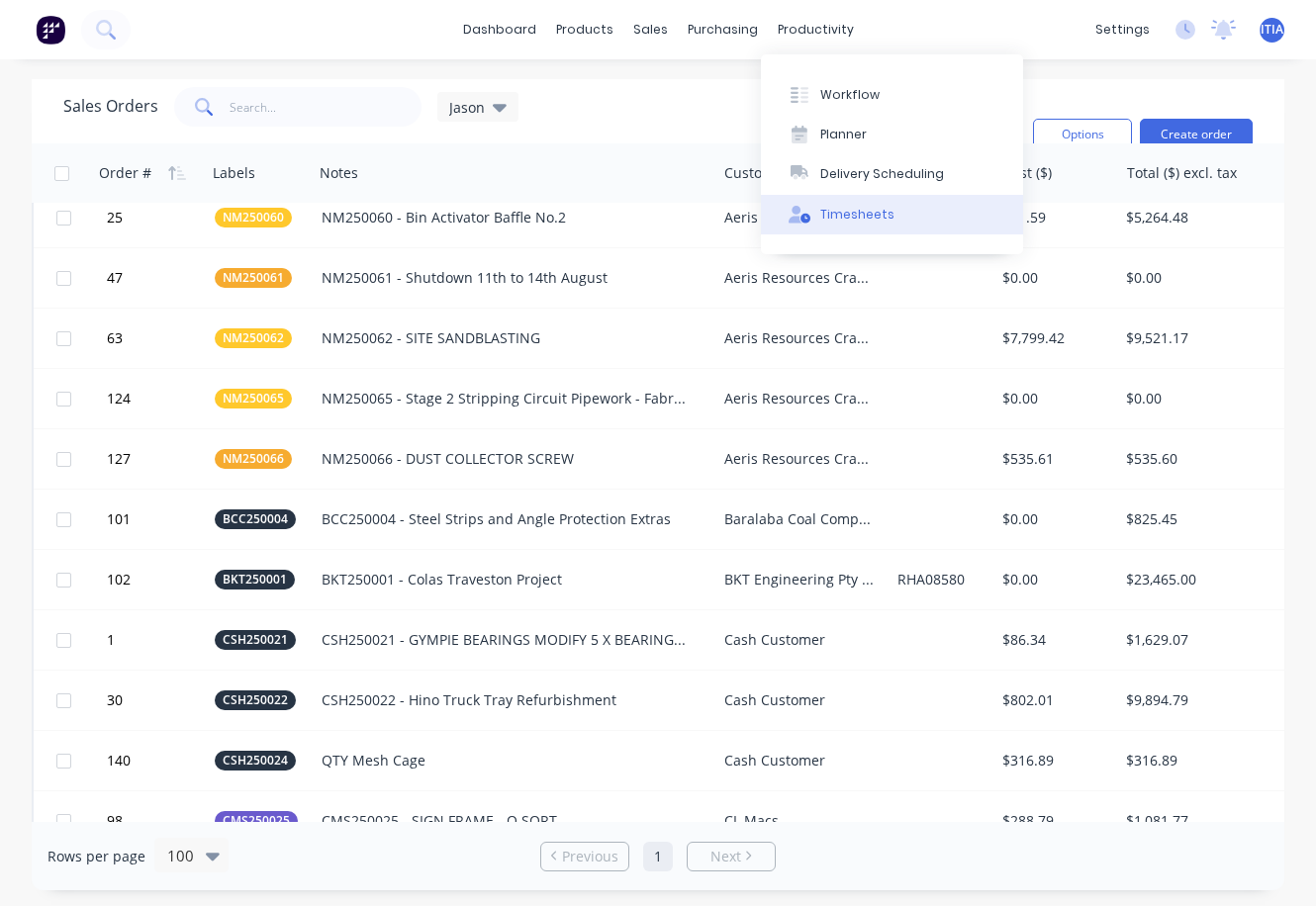click on "Timesheets" at bounding box center (857, 215) 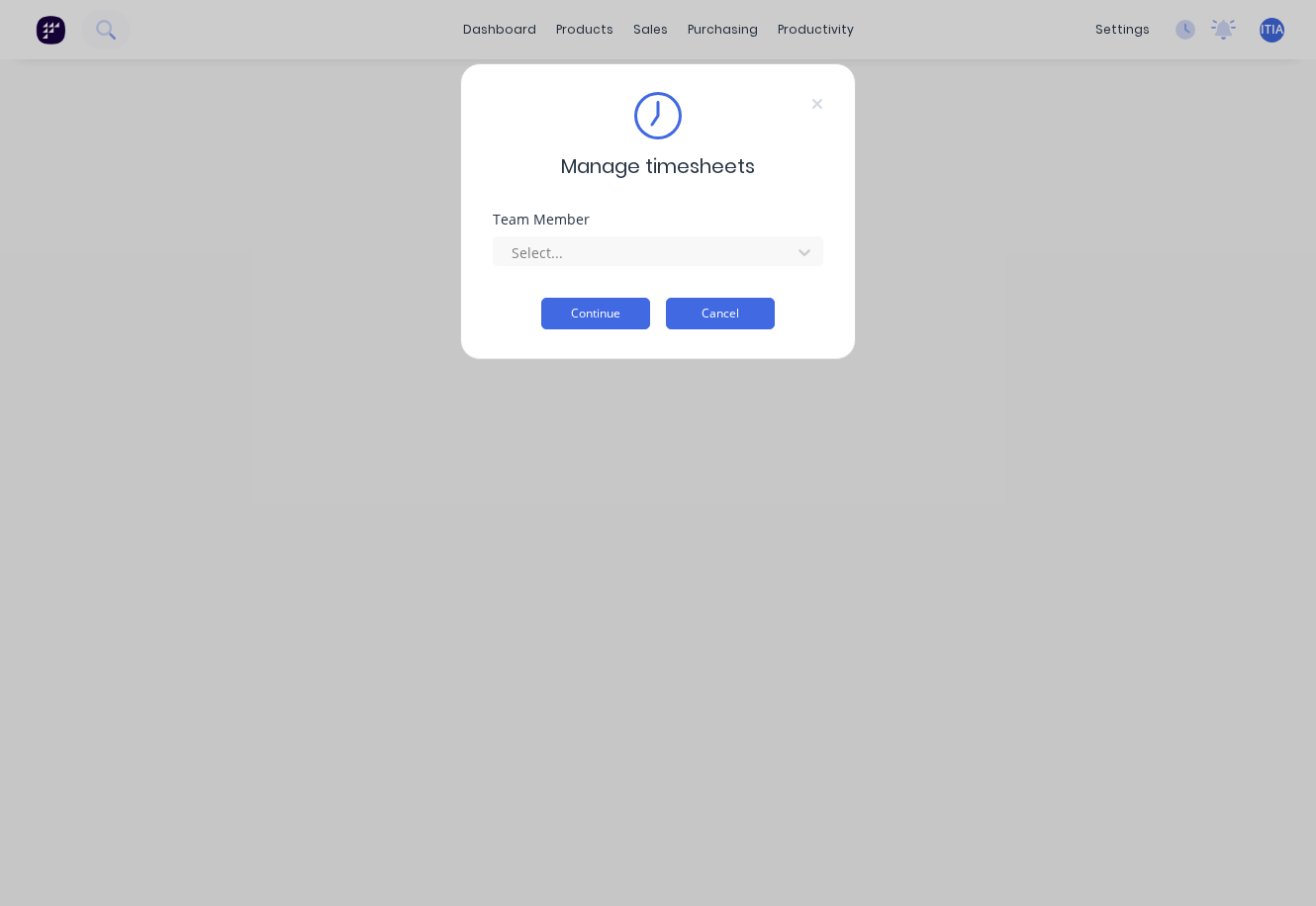 click on "Cancel" at bounding box center (720, 314) 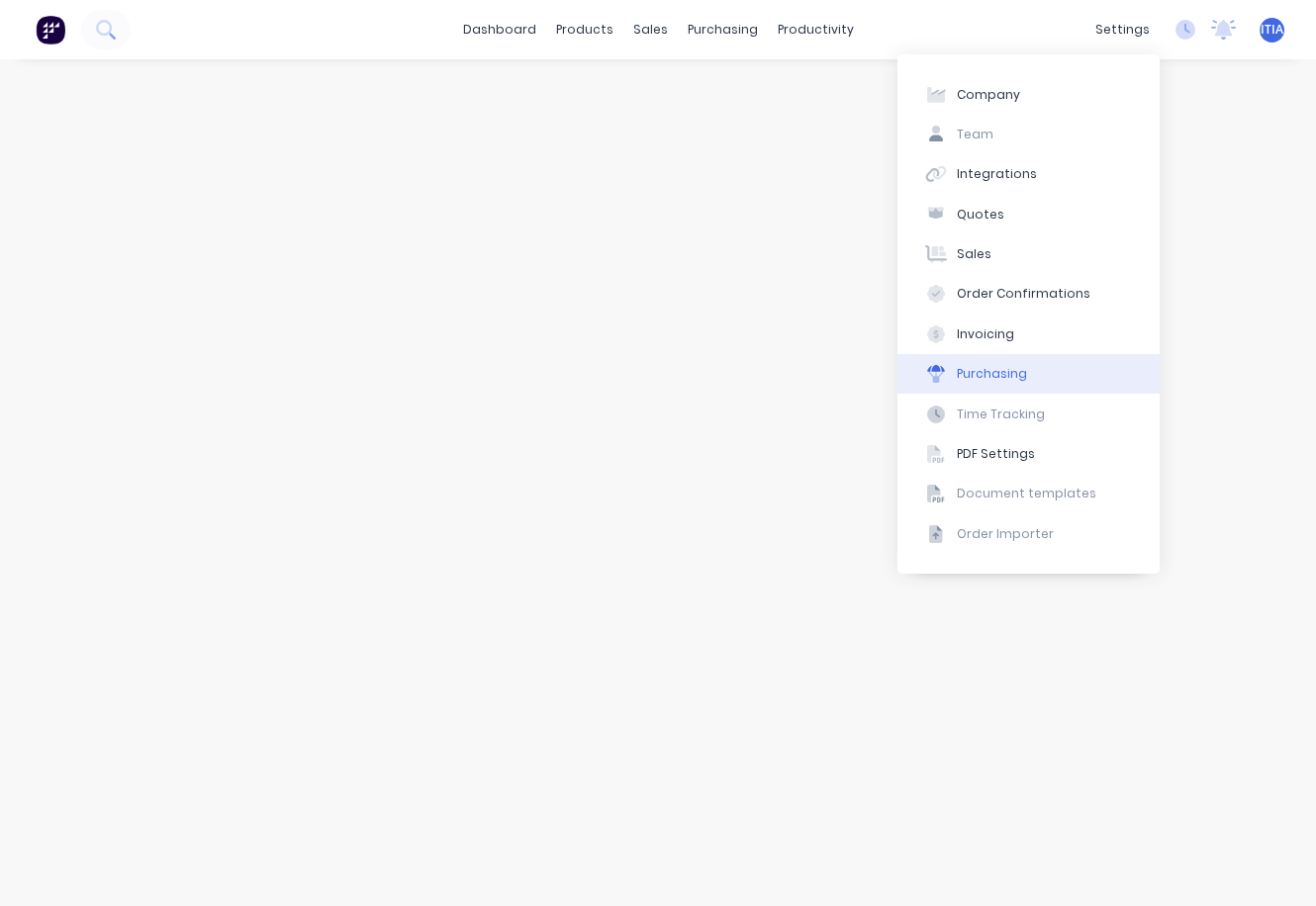 click on "Purchasing" at bounding box center [1028, 374] 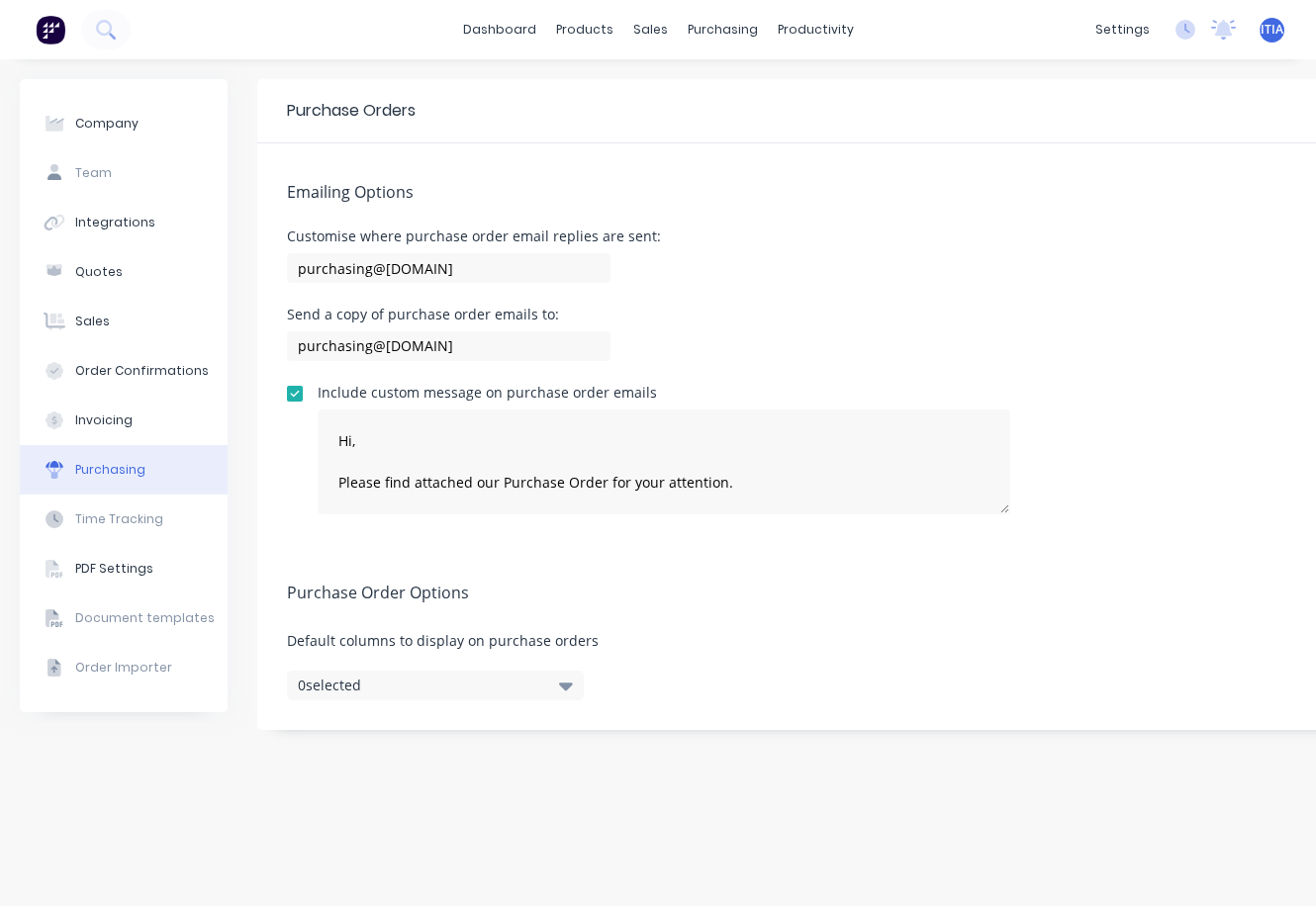 scroll, scrollTop: 15, scrollLeft: 0, axis: vertical 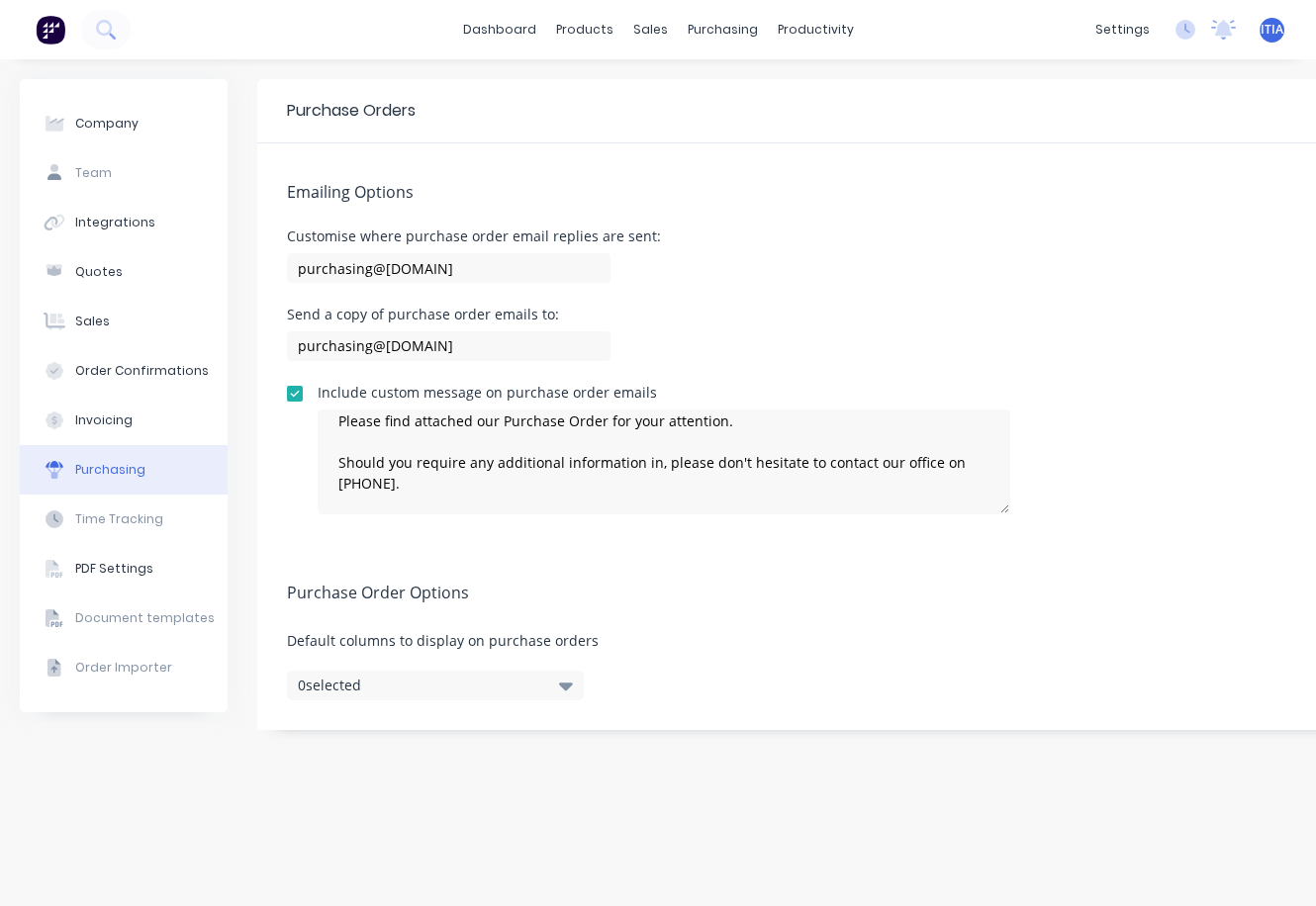 click on "Purchase Order Options Default columns to display on purchase orders 0  selected" at bounding box center [826, 637] 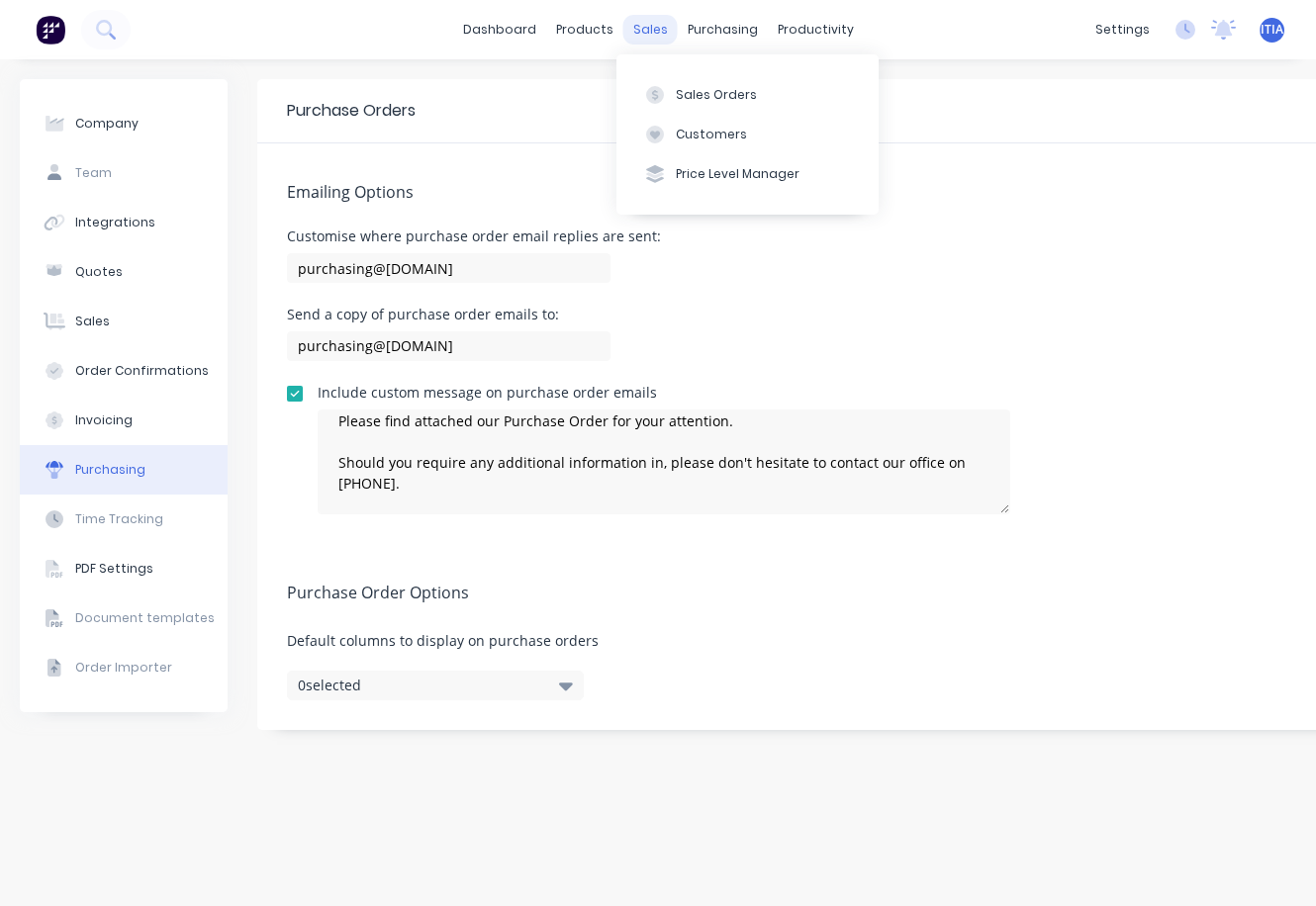 click on "sales" at bounding box center [650, 30] 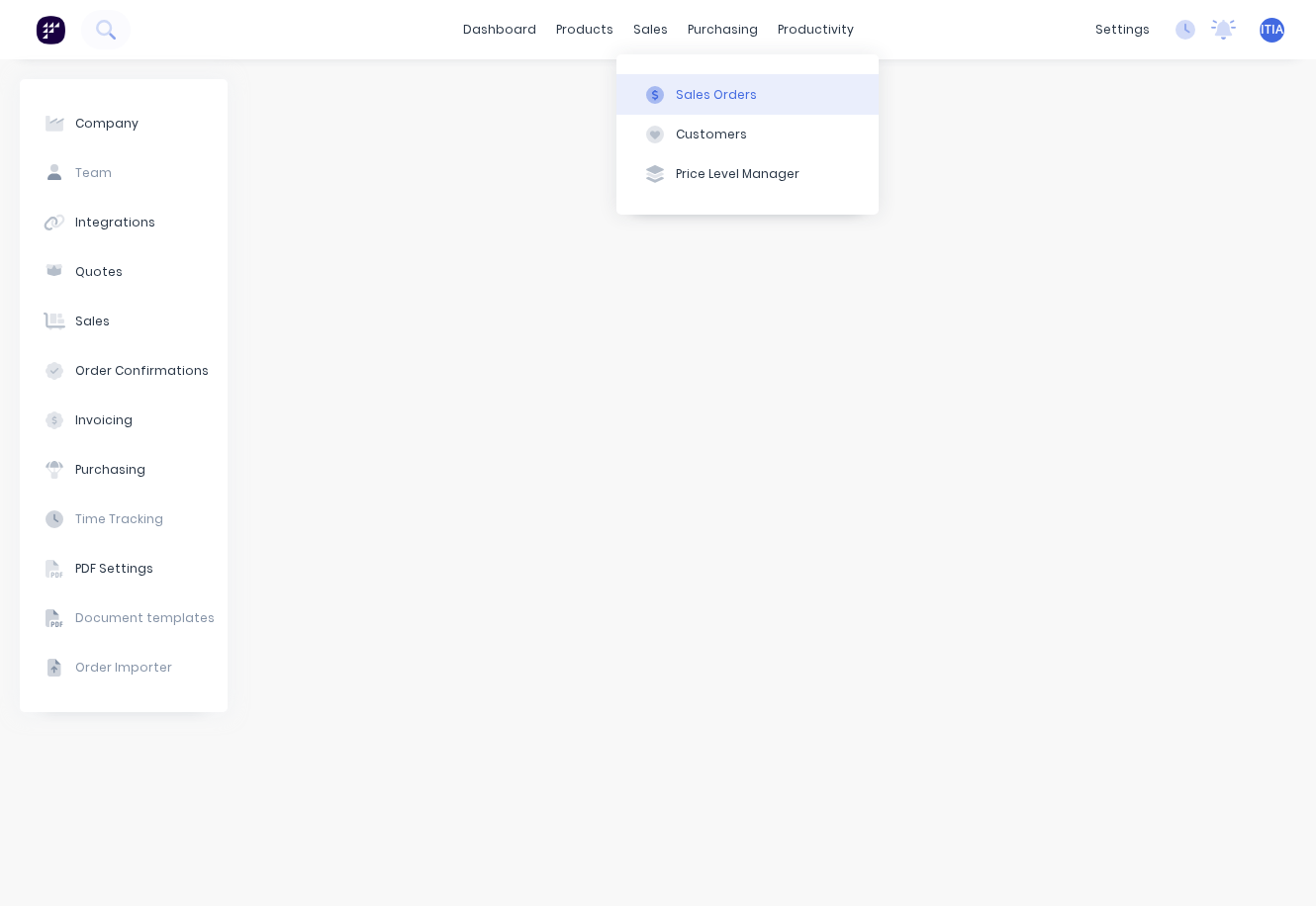 click on "Sales Orders" at bounding box center [716, 95] 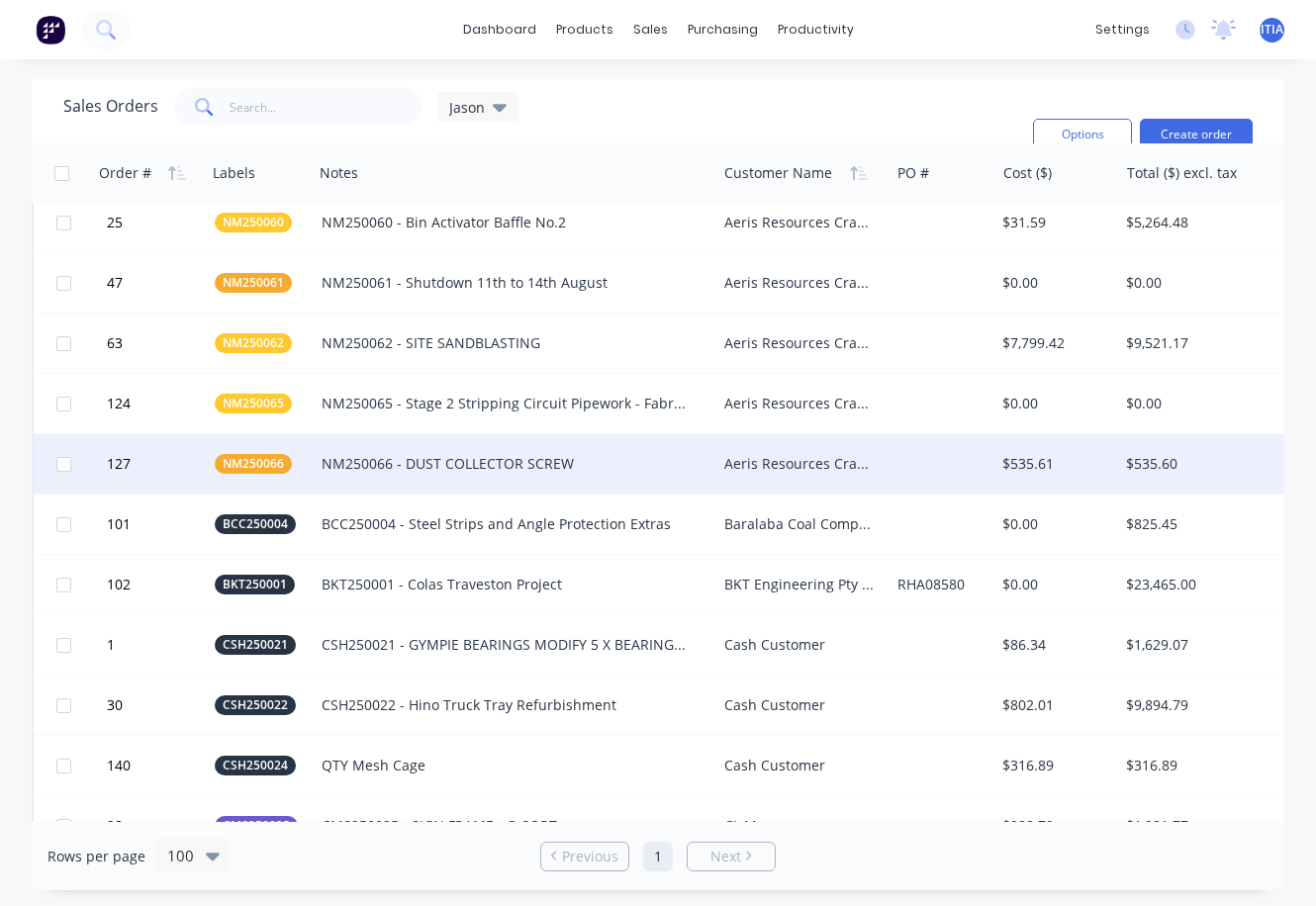 scroll, scrollTop: 297, scrollLeft: 0, axis: vertical 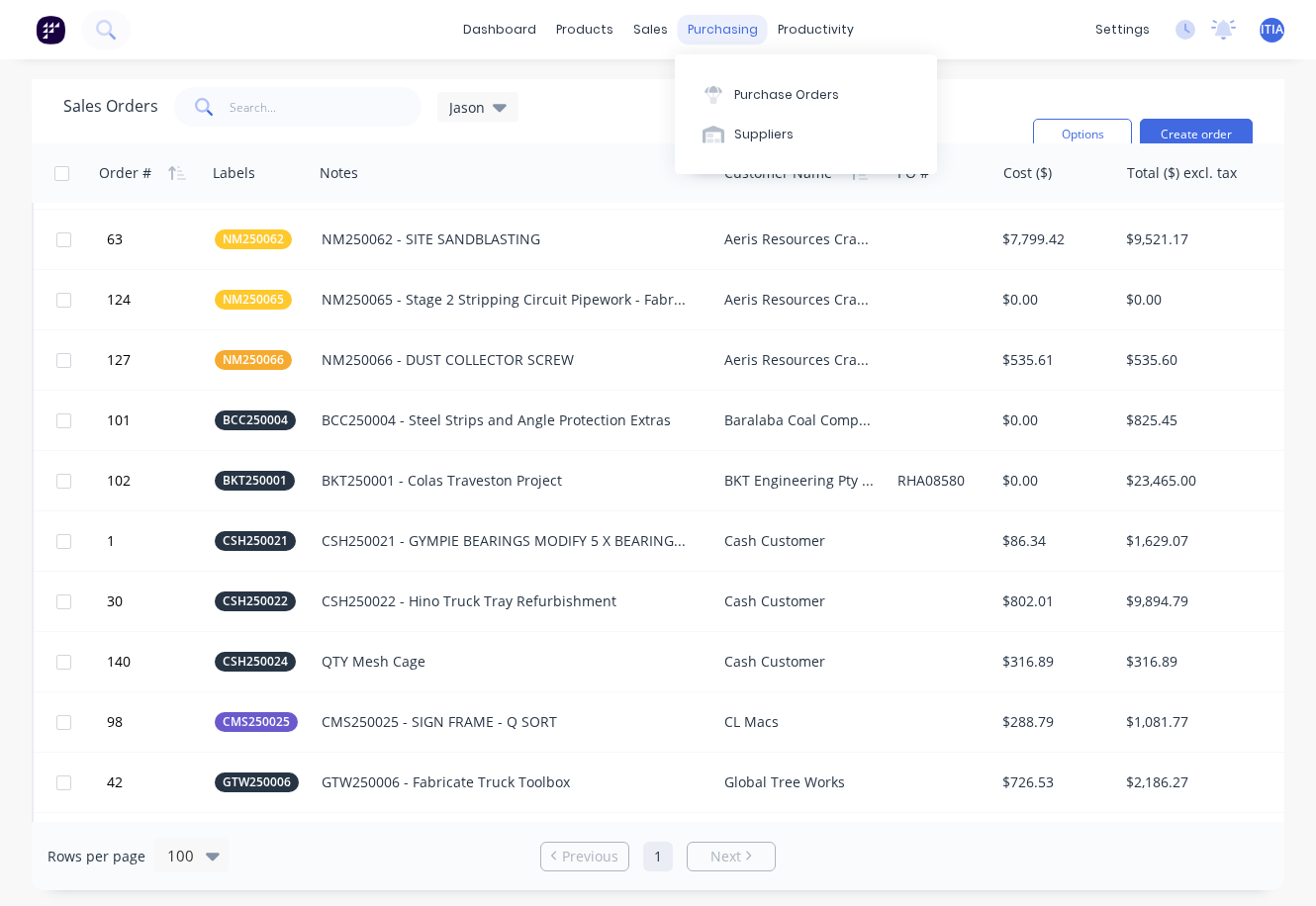 click on "purchasing" at bounding box center [722, 30] 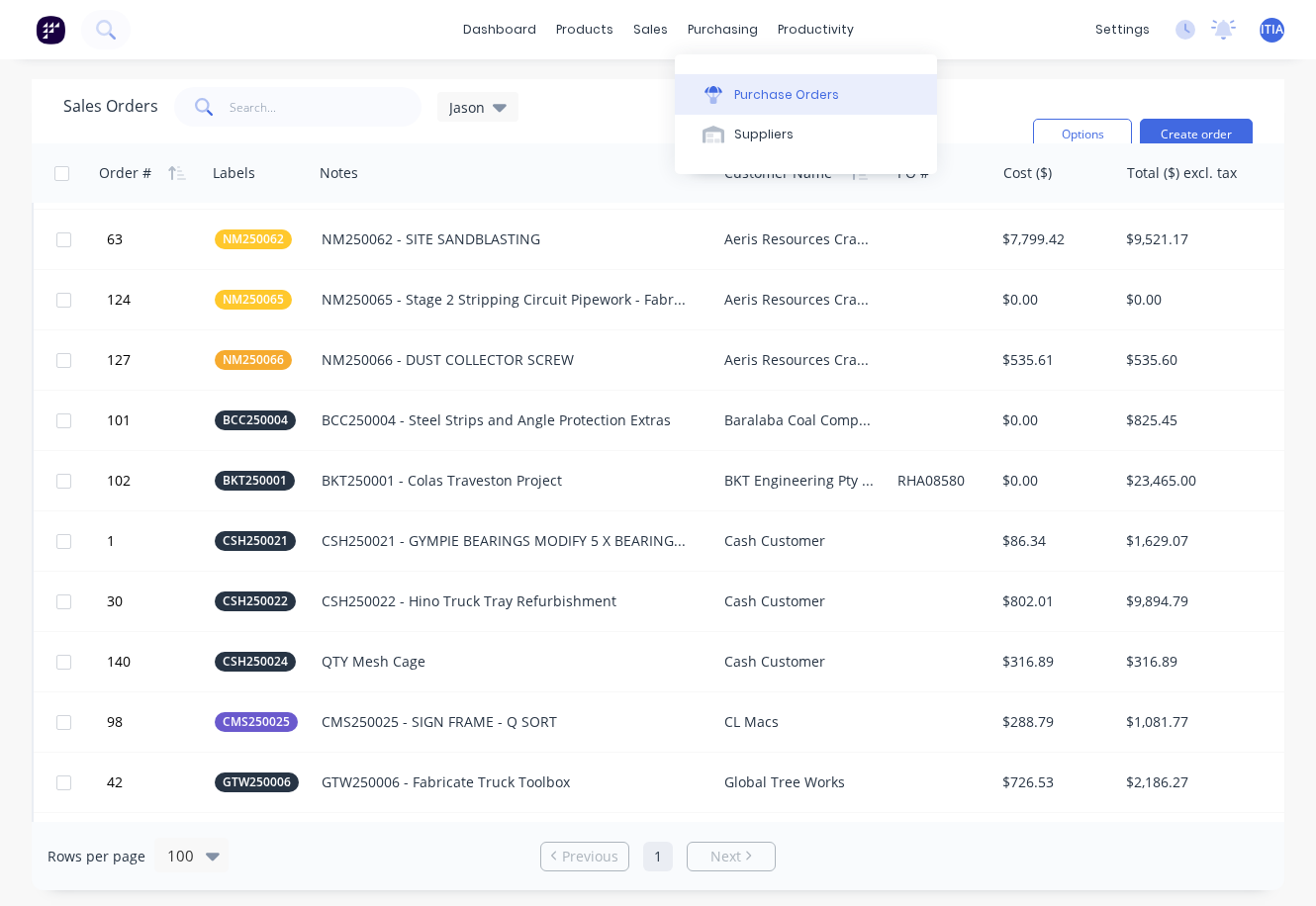 click on "Purchase Orders" at bounding box center [787, 95] 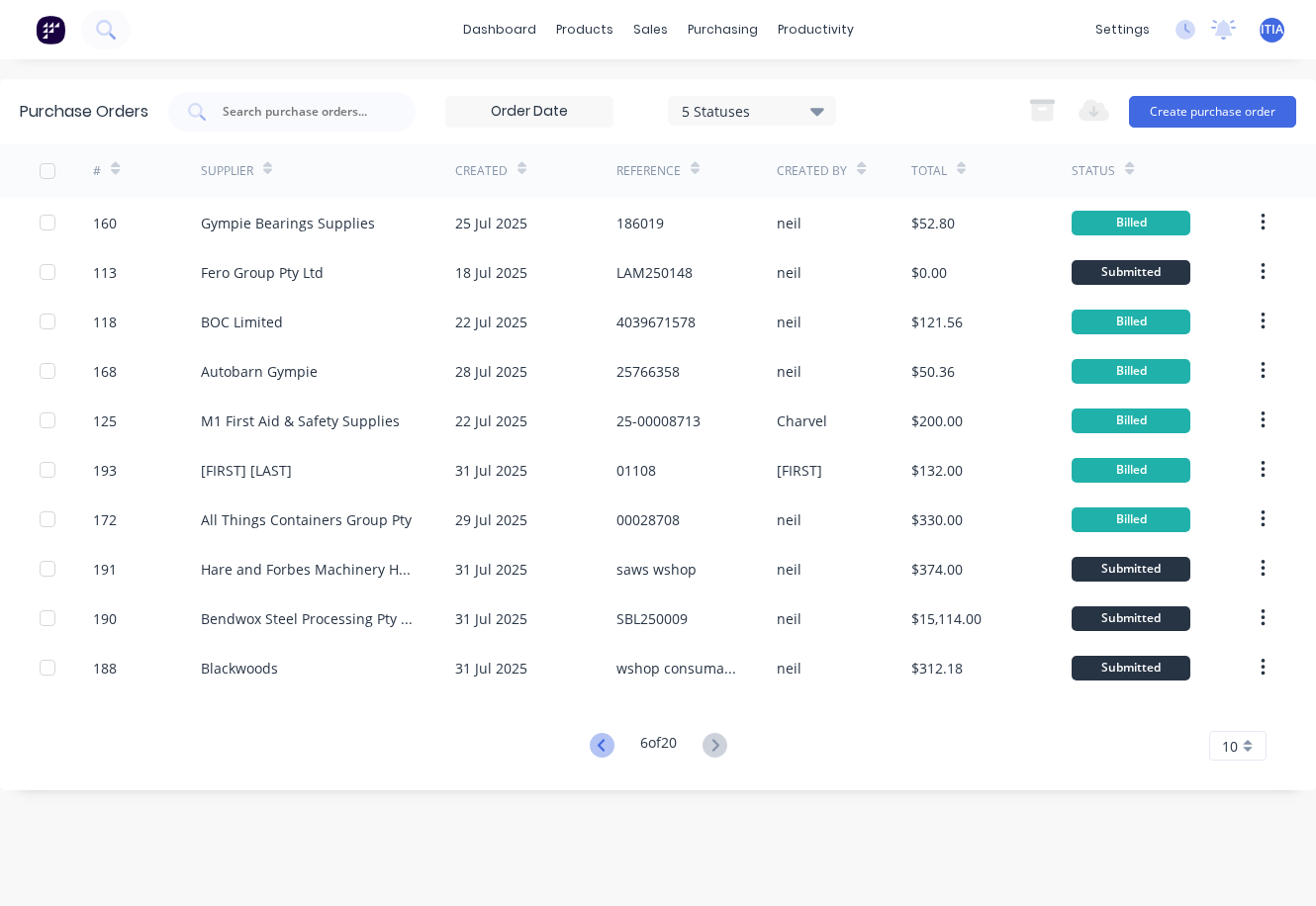 click 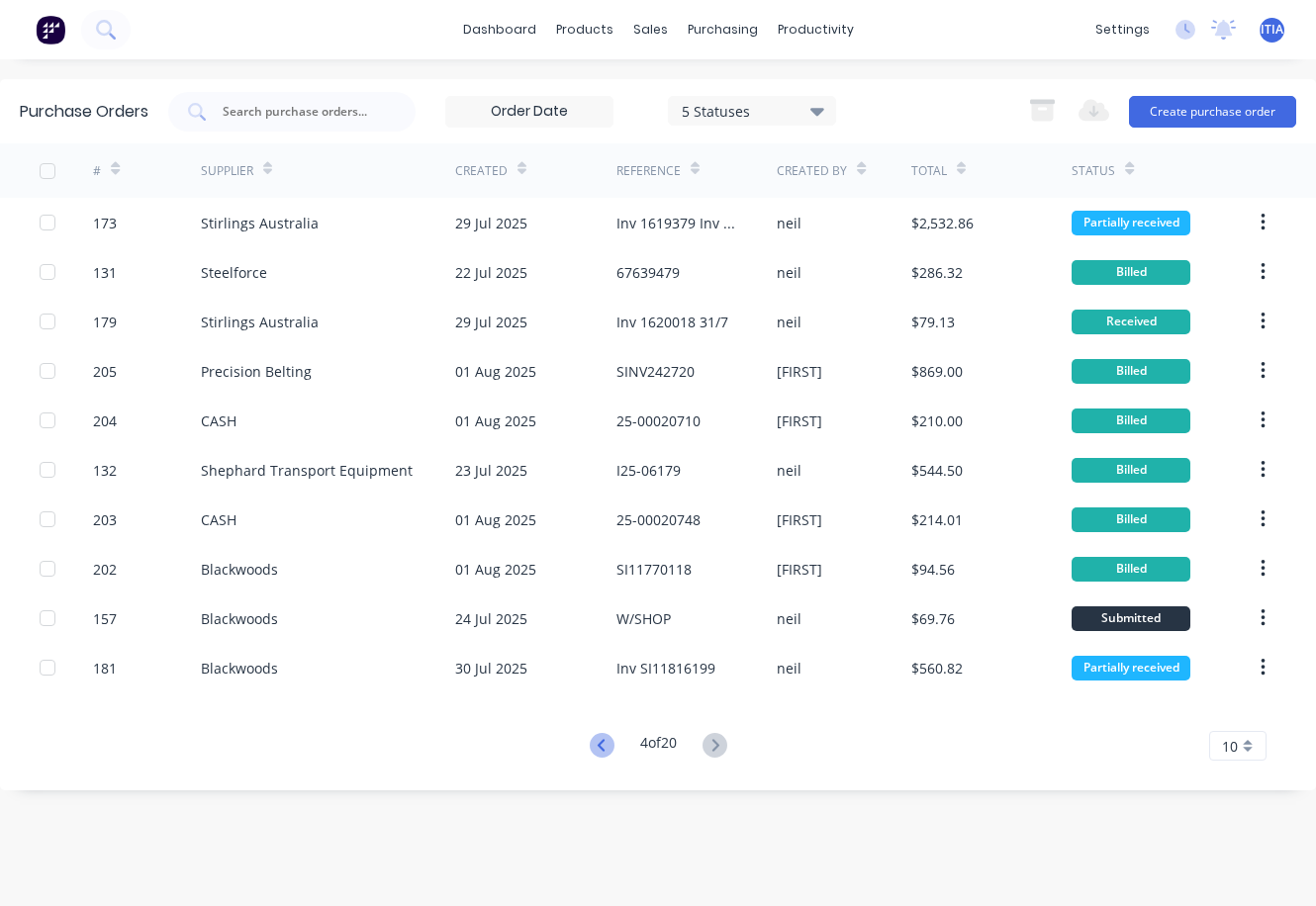 click 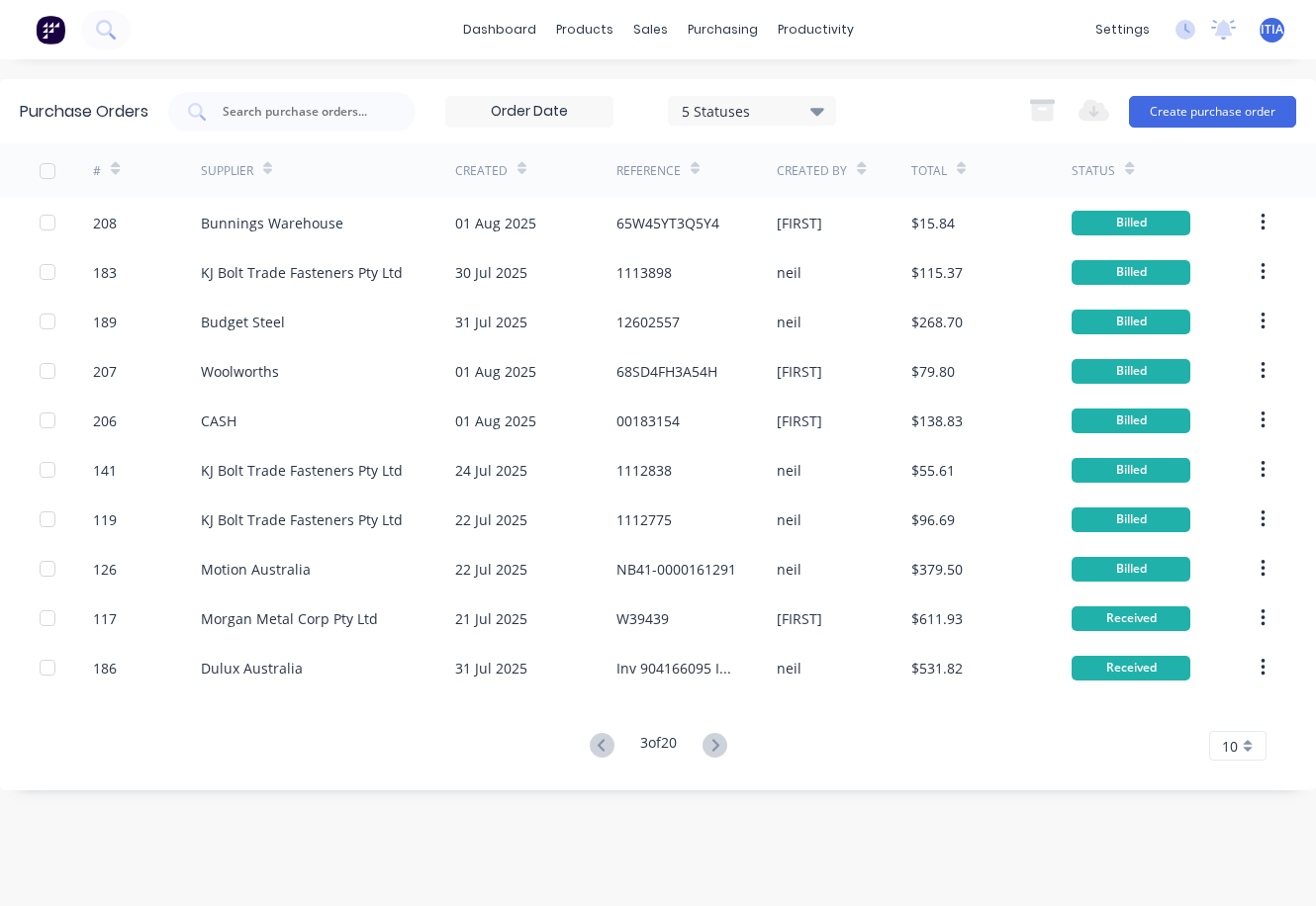click 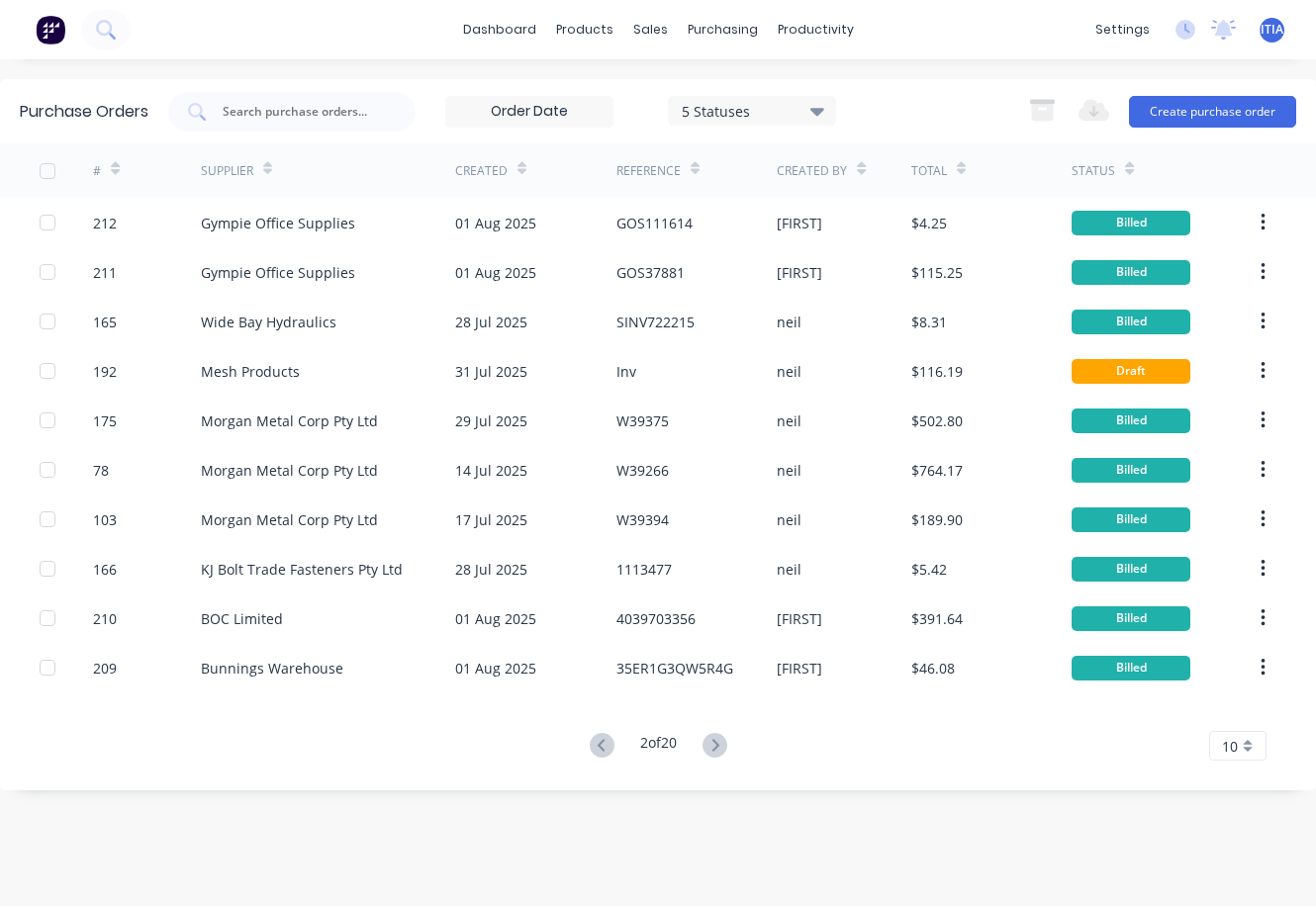 click 